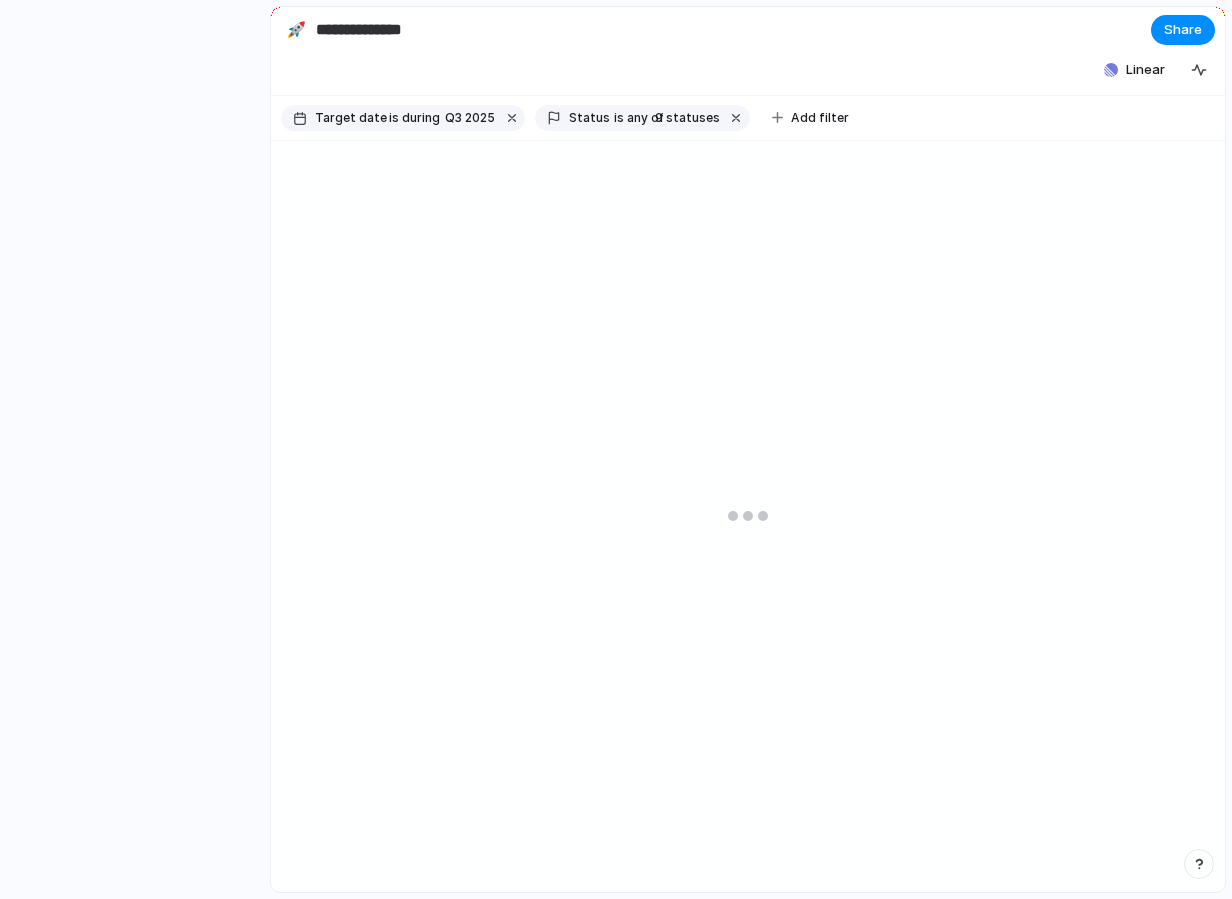 scroll, scrollTop: 0, scrollLeft: 0, axis: both 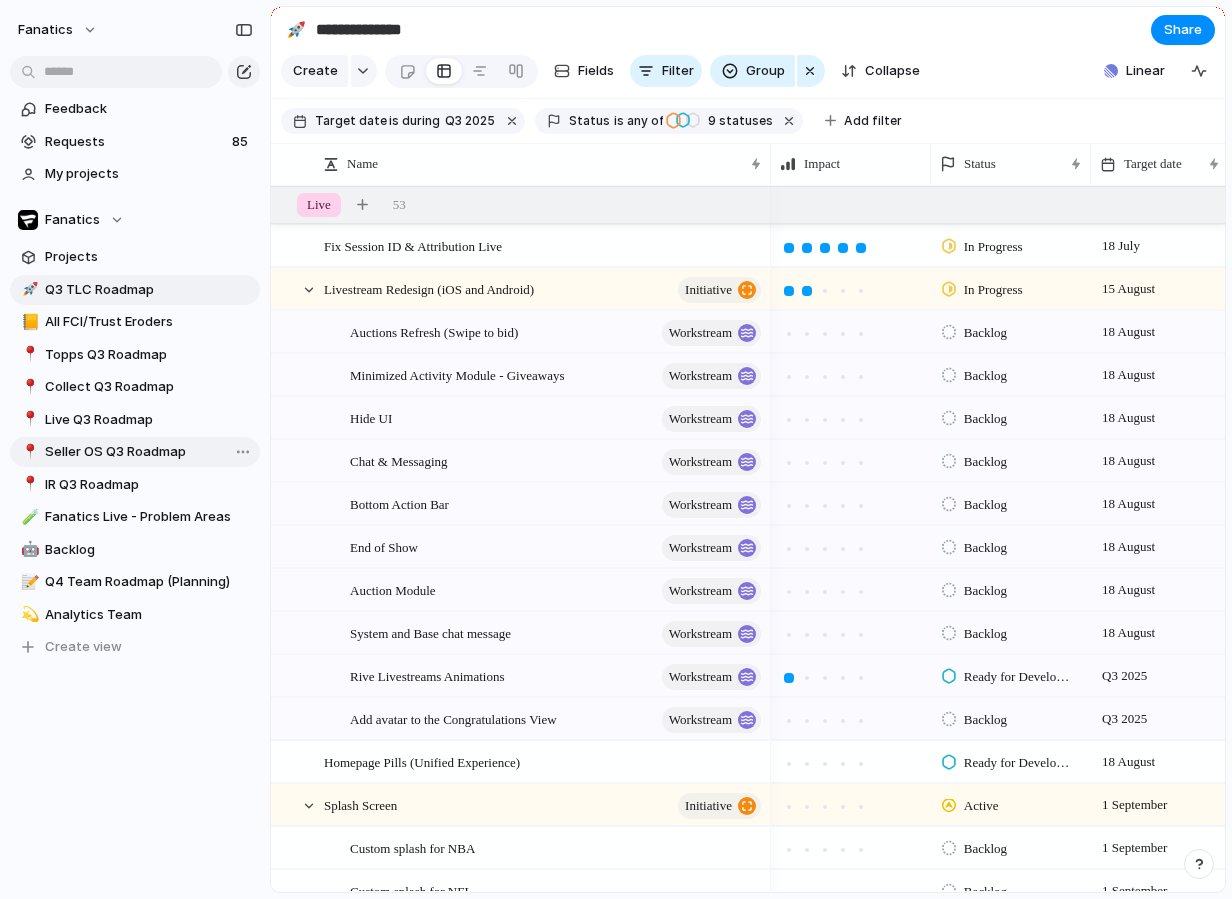 click on "Seller OS Q3 Roadmap" at bounding box center (149, 452) 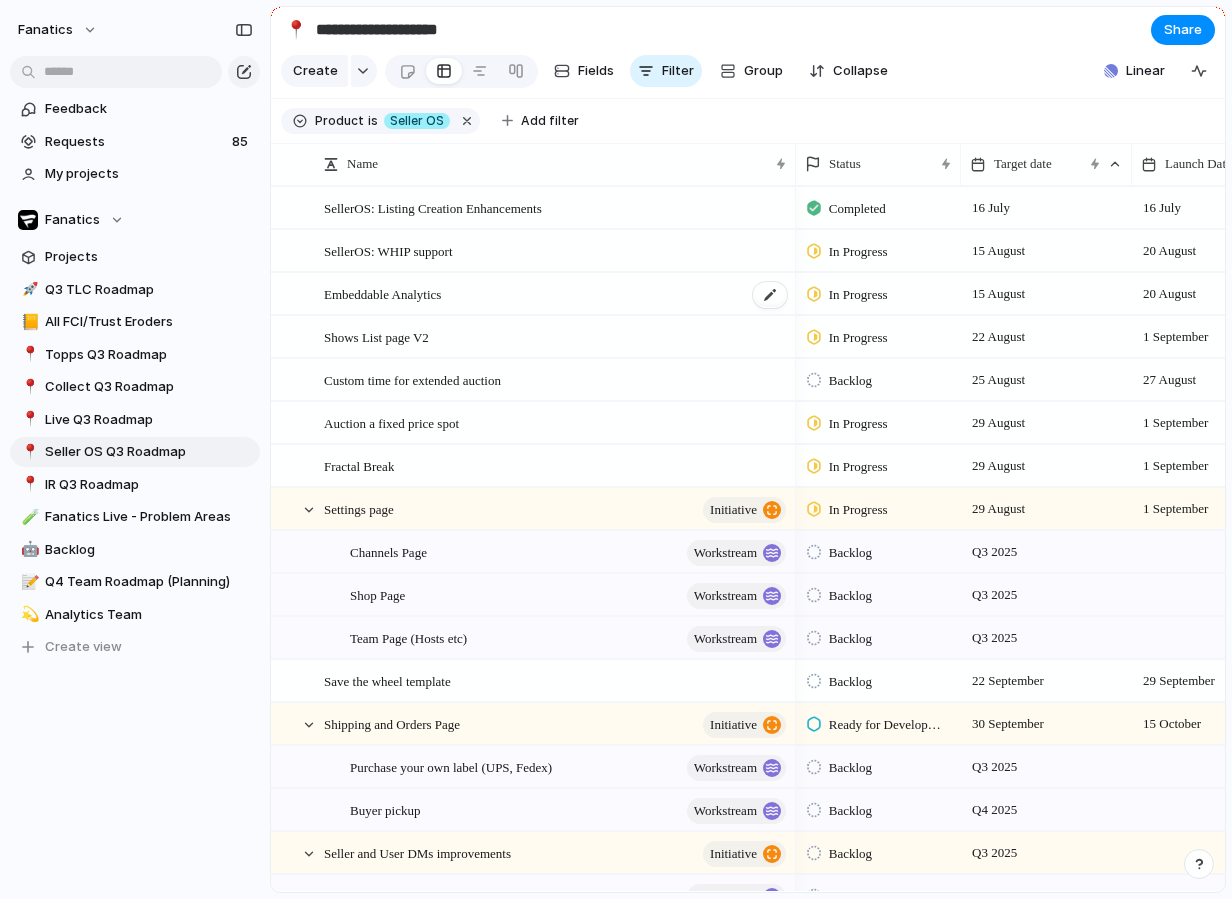 scroll, scrollTop: 0, scrollLeft: 48, axis: horizontal 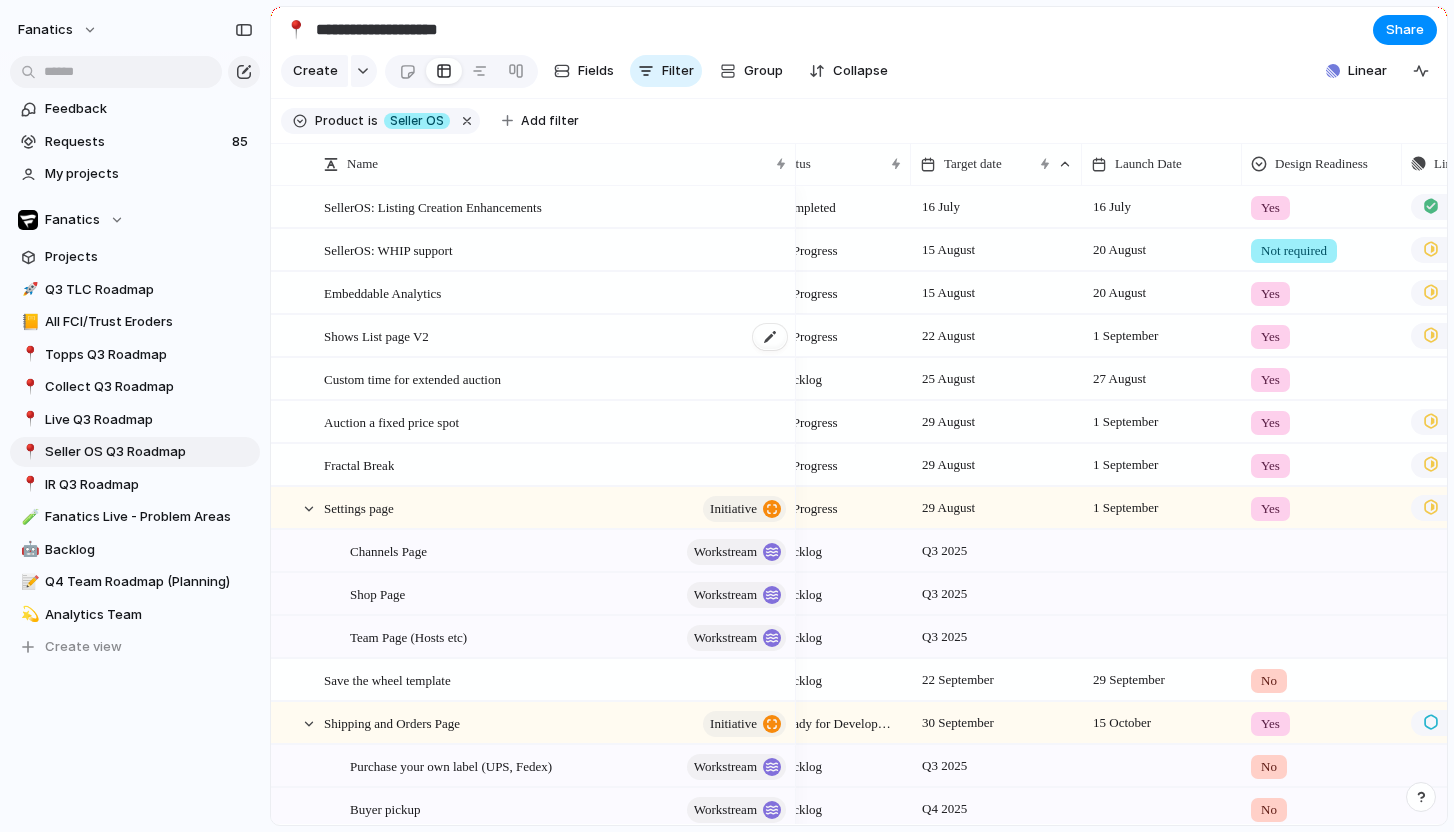 click on "Shows List page V2" at bounding box center (376, 335) 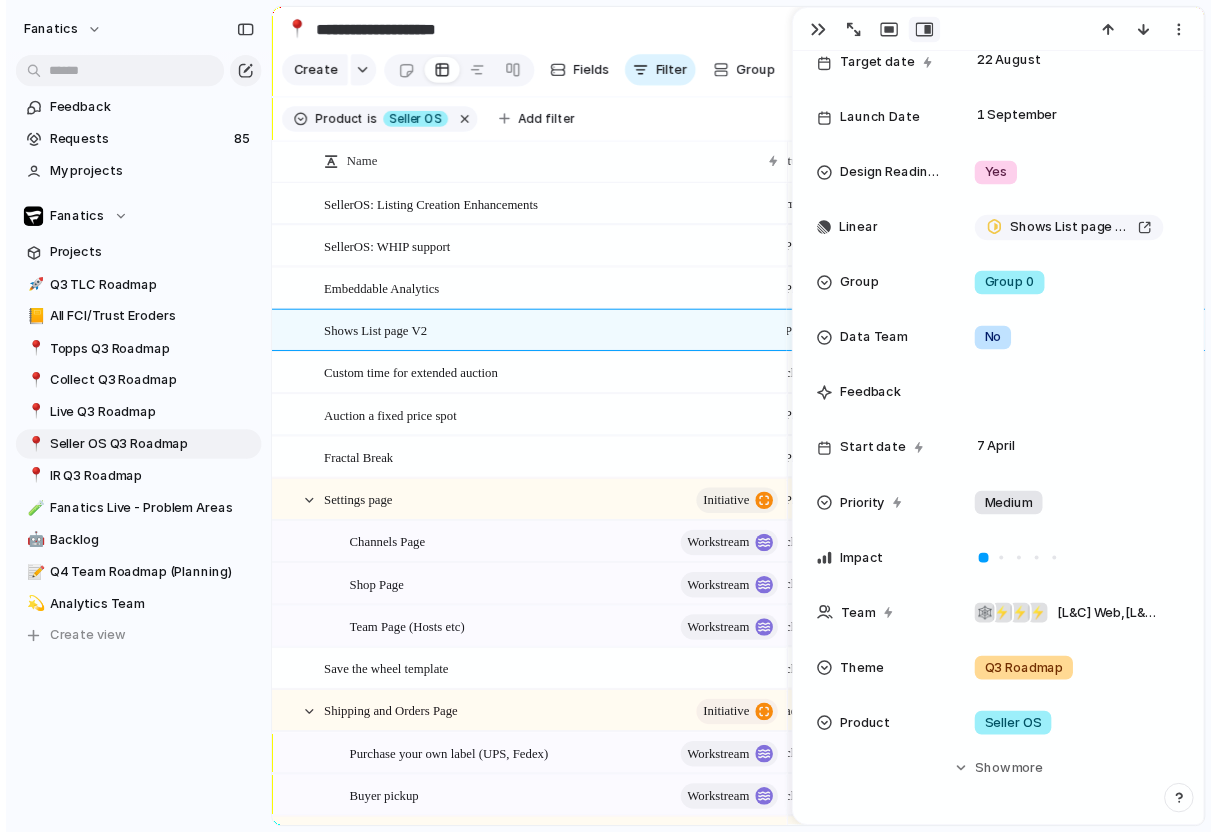 scroll, scrollTop: 0, scrollLeft: 0, axis: both 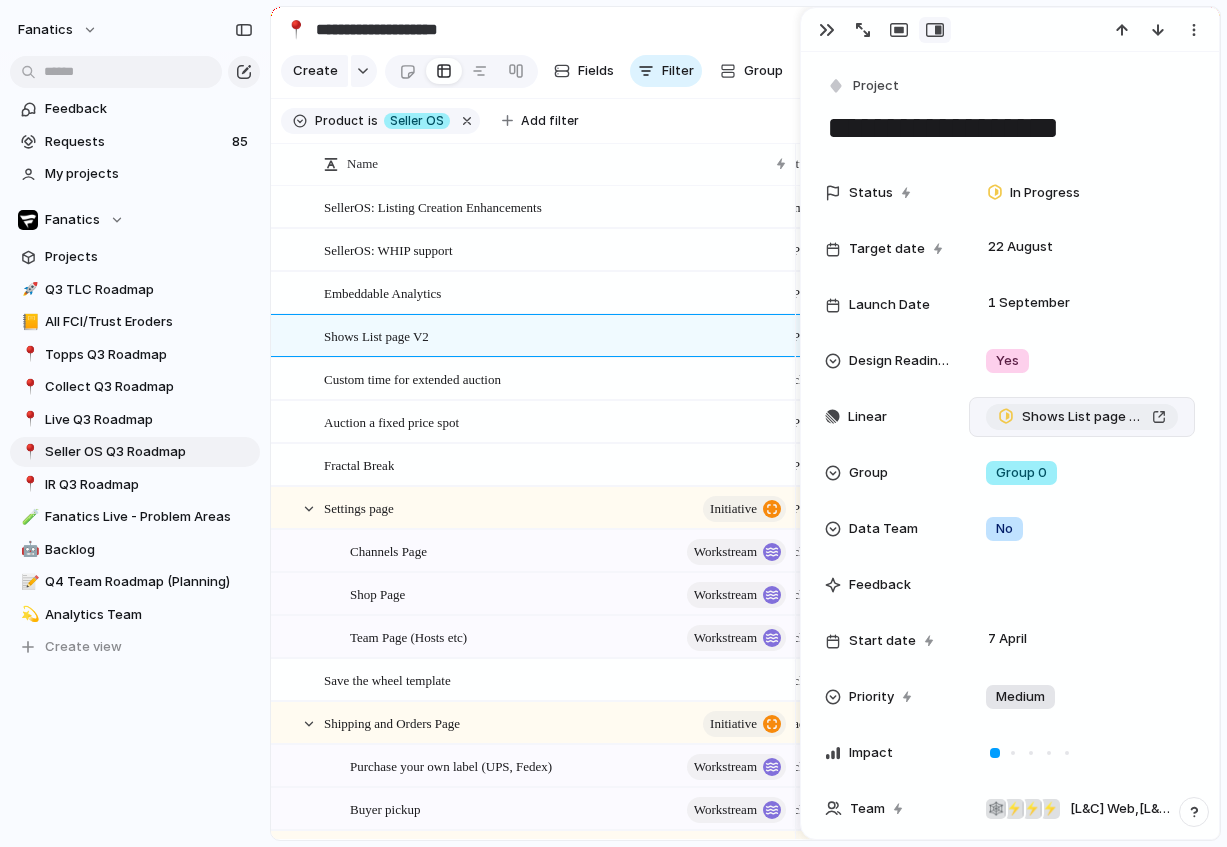 click on "Shows List page V2" at bounding box center [1083, 417] 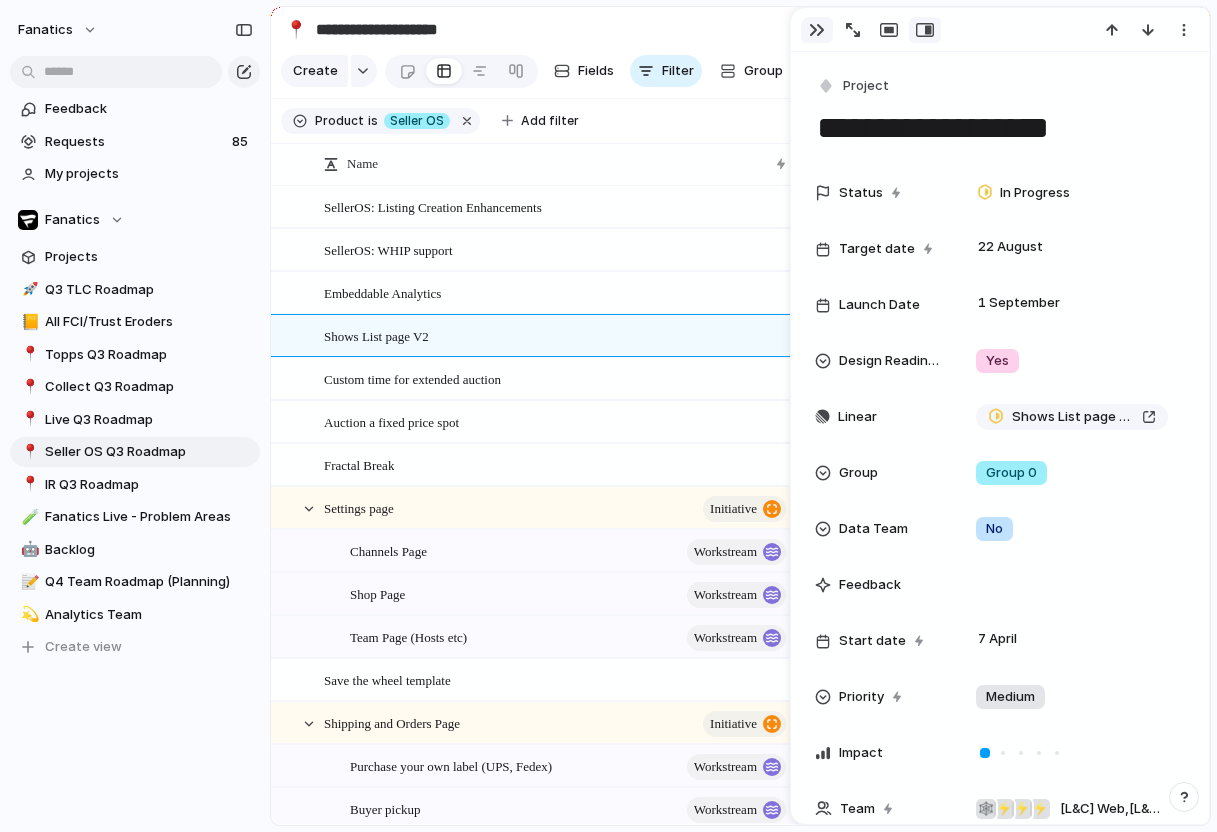 click at bounding box center [817, 30] 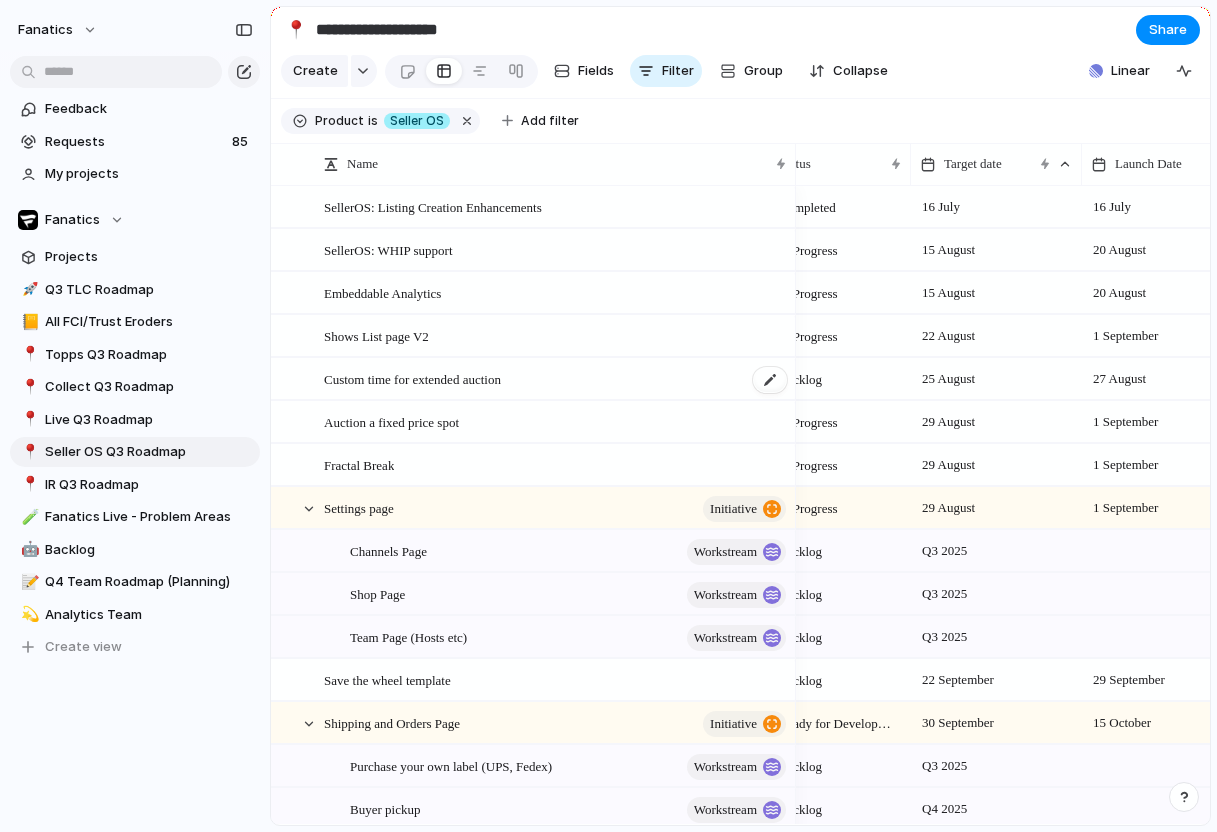 click on "Custom time for extended auction" at bounding box center [412, 378] 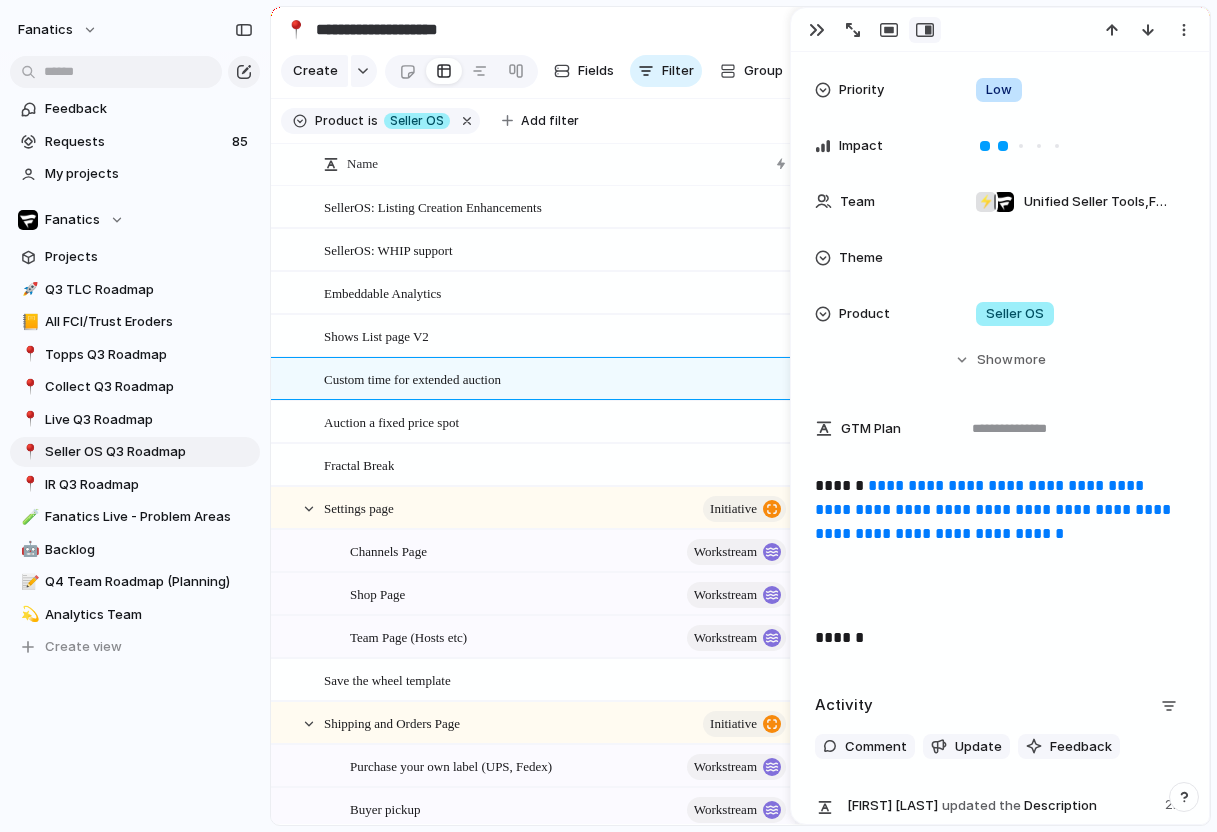 scroll, scrollTop: 639, scrollLeft: 0, axis: vertical 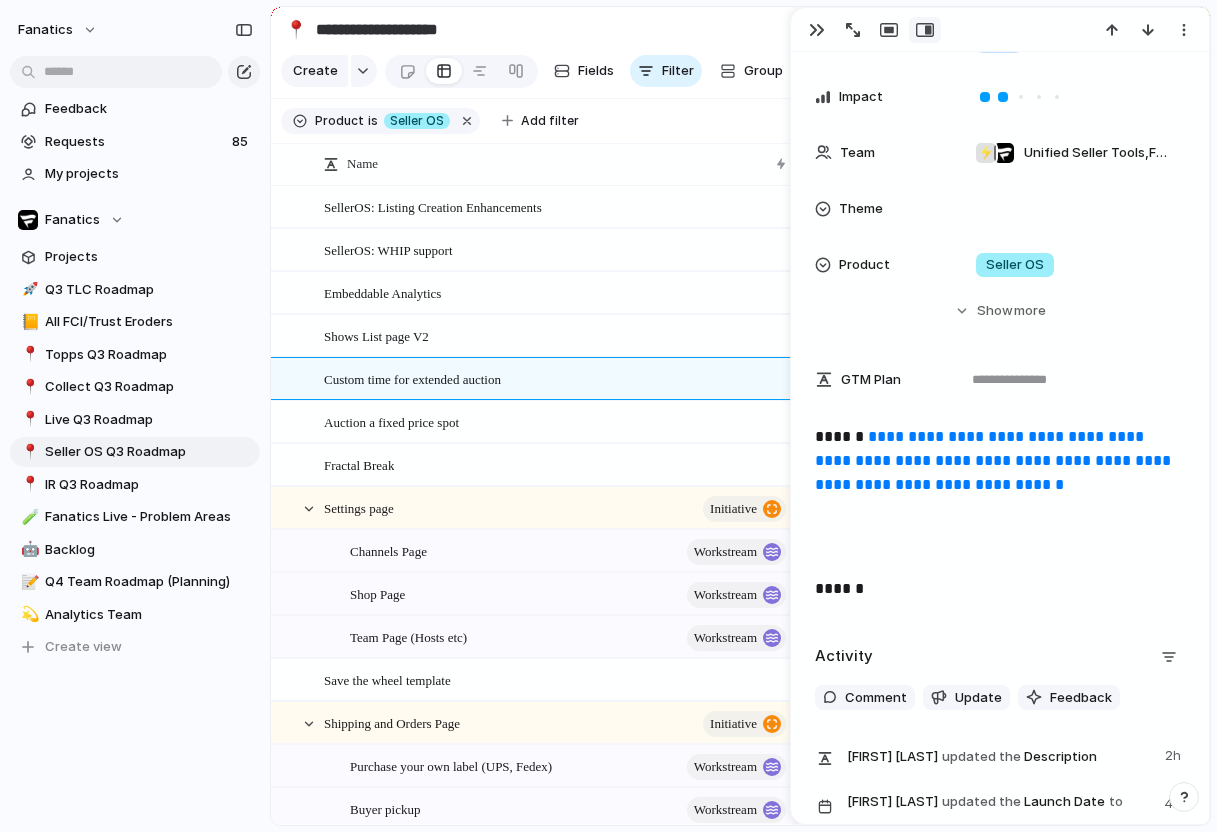 click on "**********" at bounding box center (995, 460) 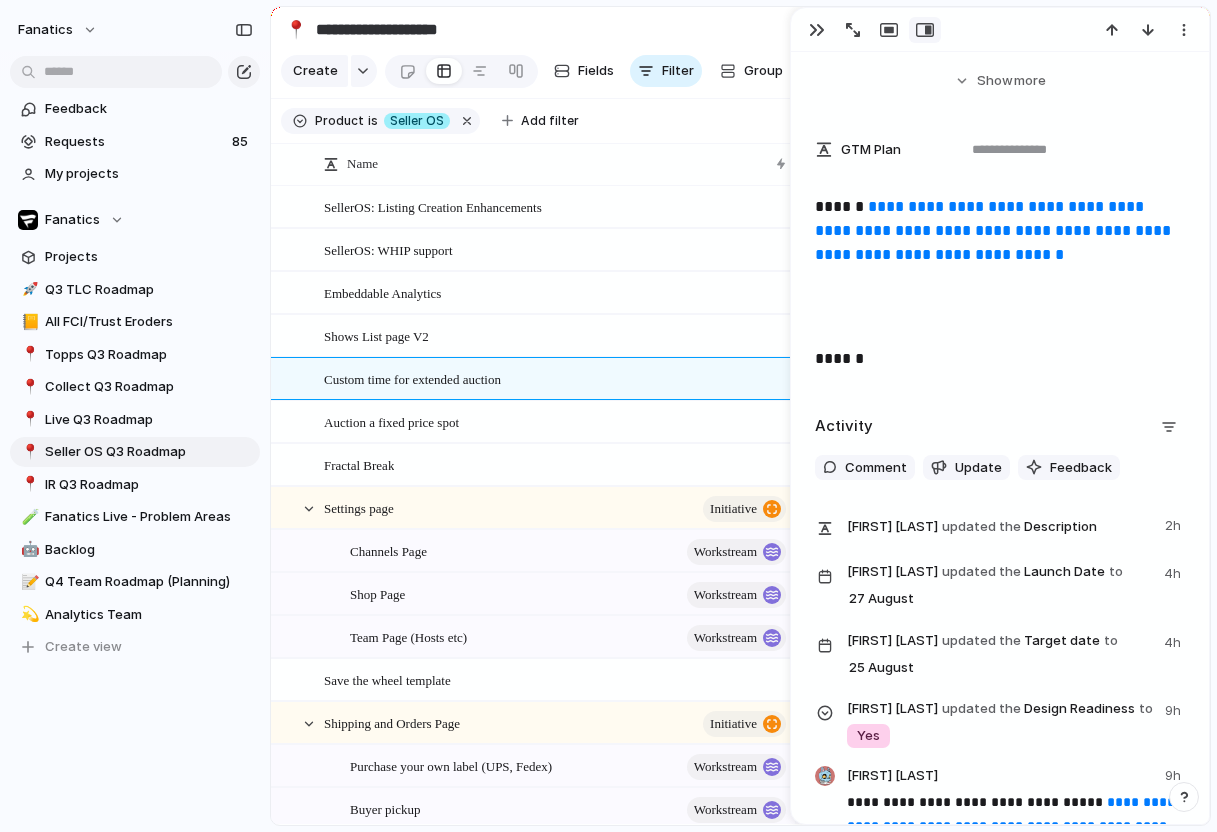 scroll, scrollTop: 871, scrollLeft: 0, axis: vertical 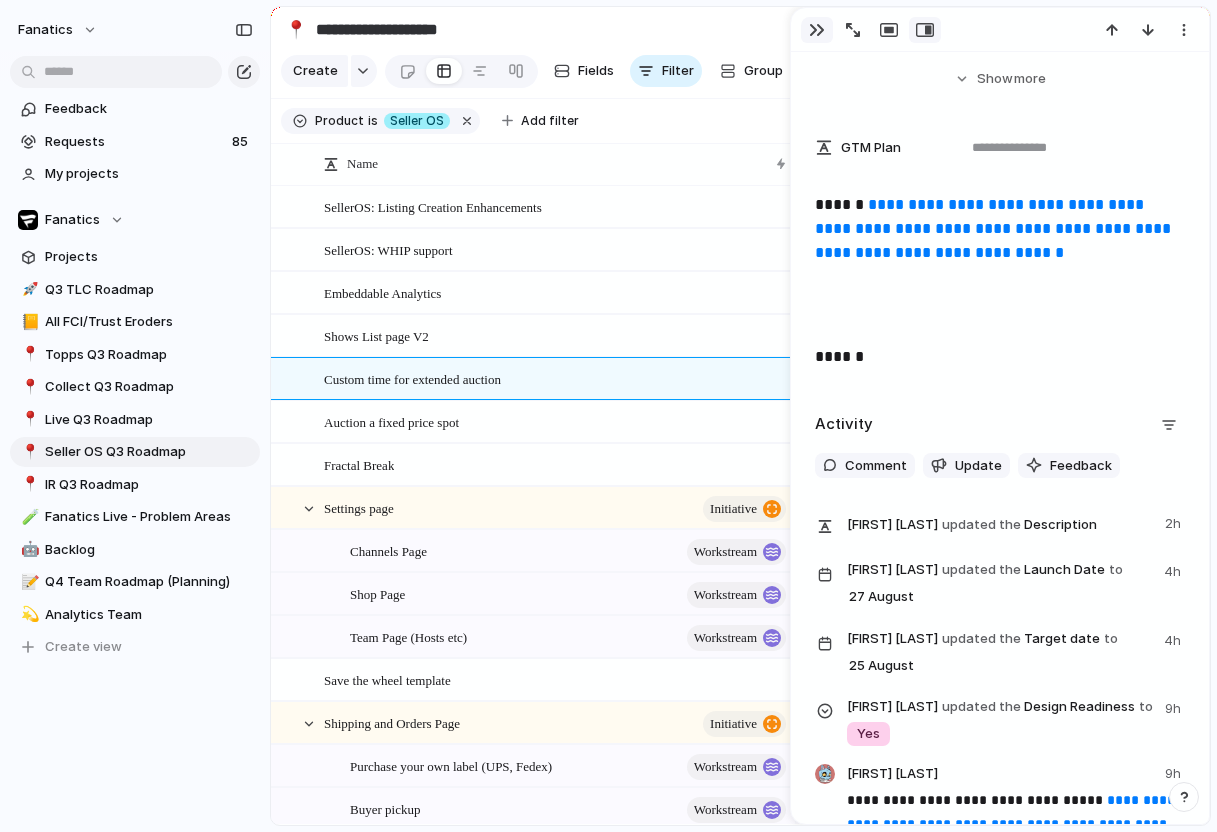 click at bounding box center (817, 30) 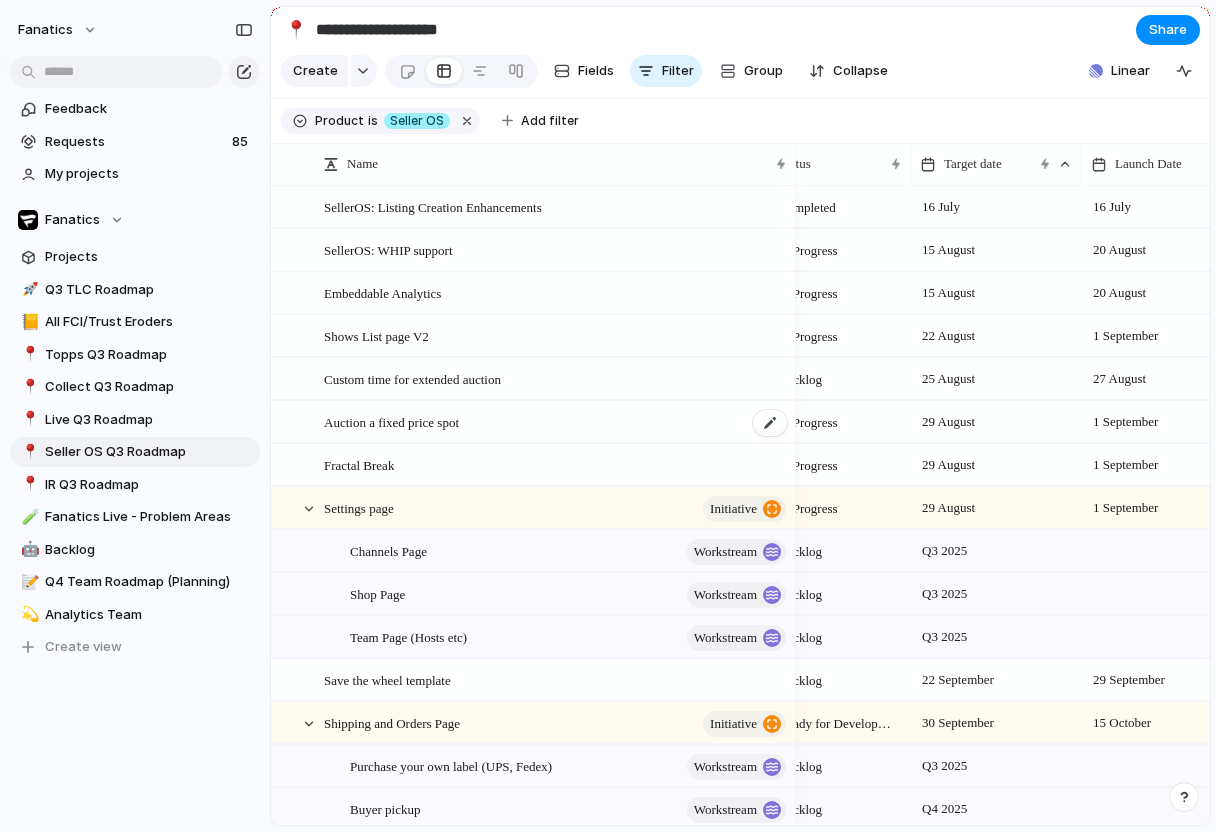 click on "Auction a fixed price spot" at bounding box center (556, 422) 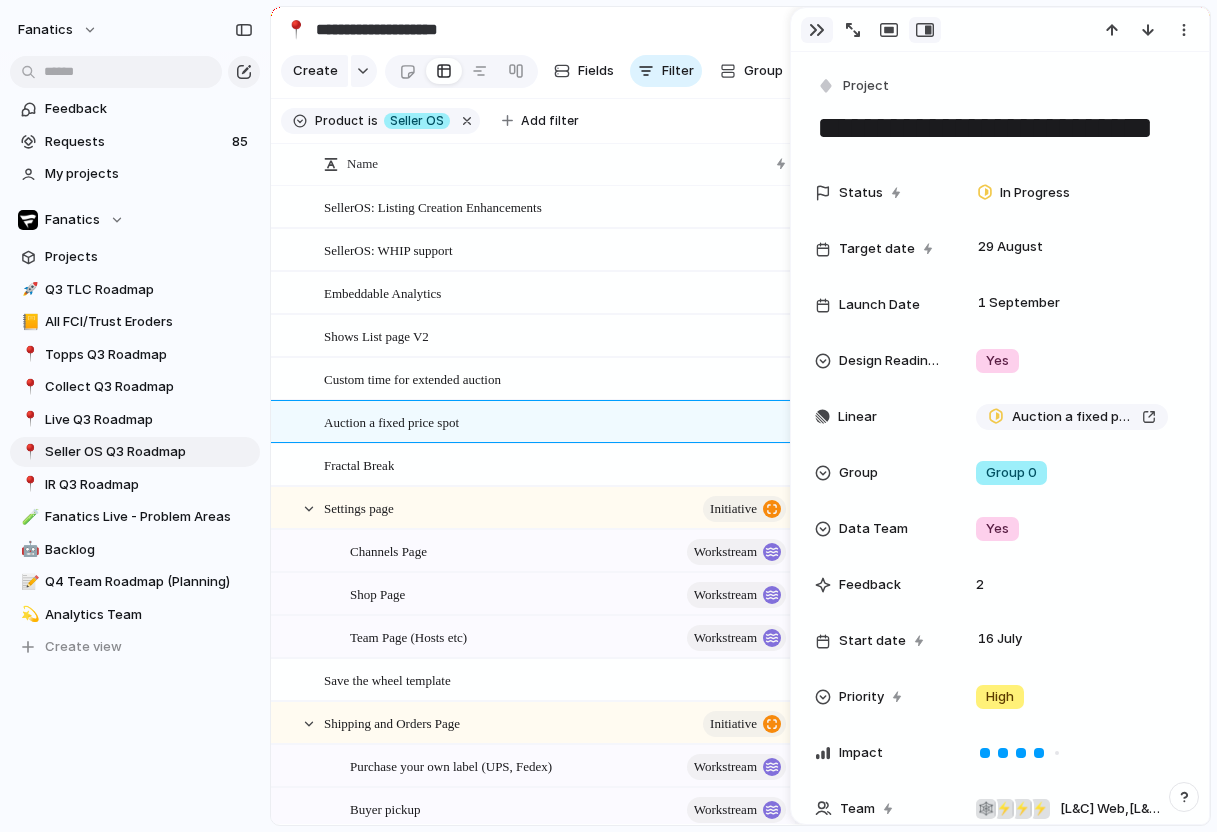 click at bounding box center (817, 30) 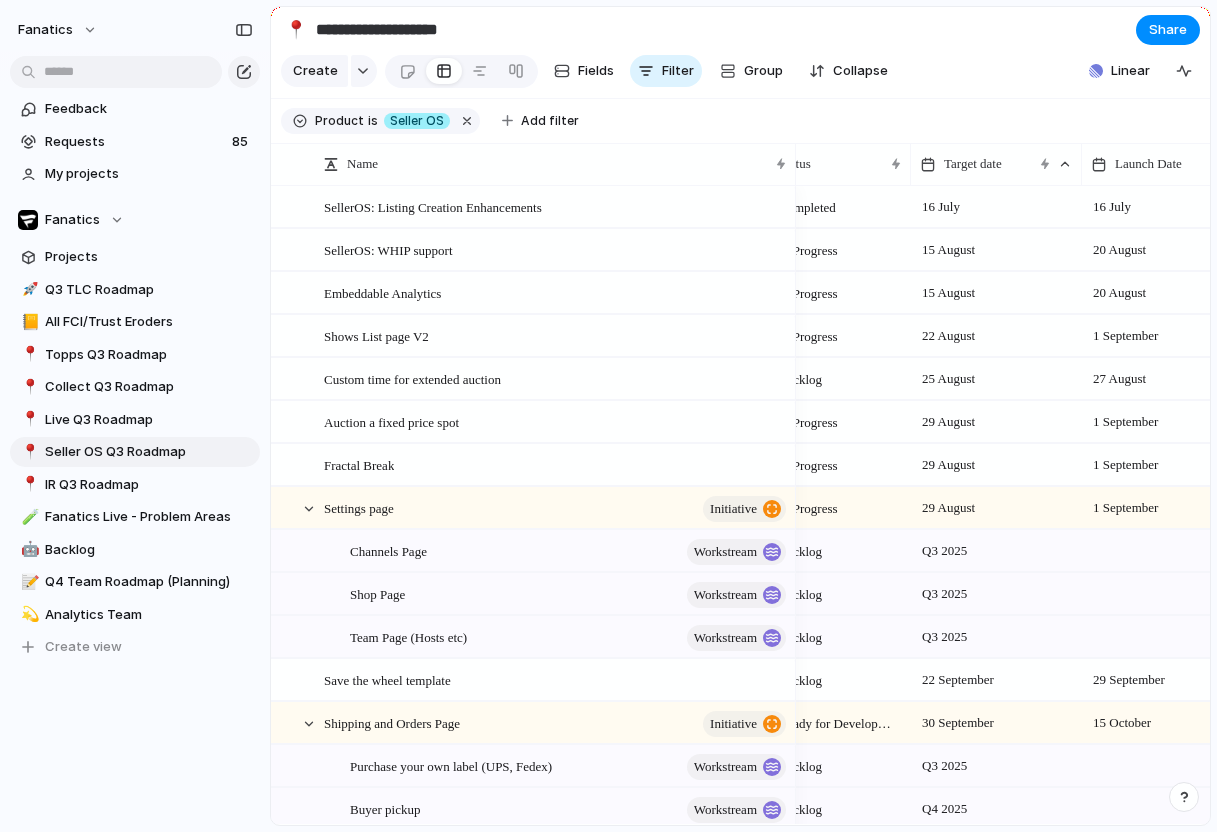 scroll, scrollTop: 0, scrollLeft: 18, axis: horizontal 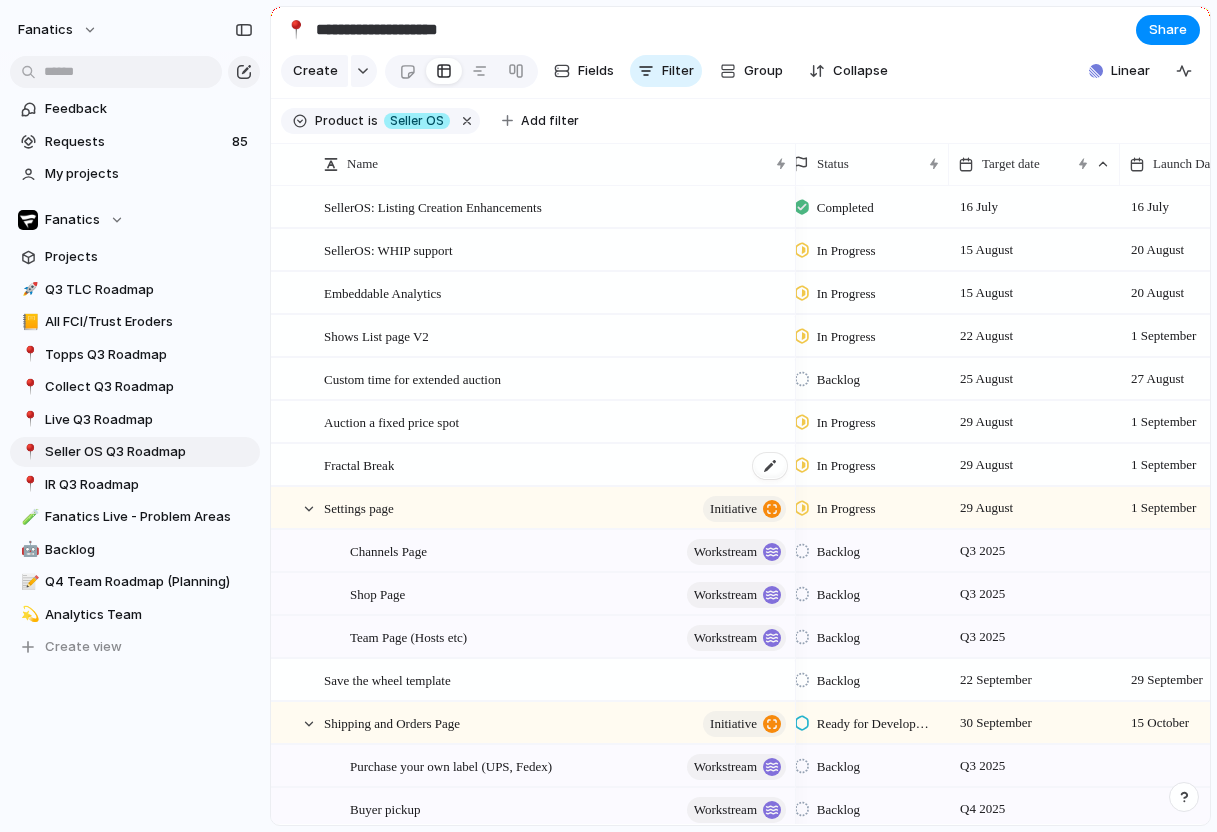 click on "Fractal Break" at bounding box center [556, 465] 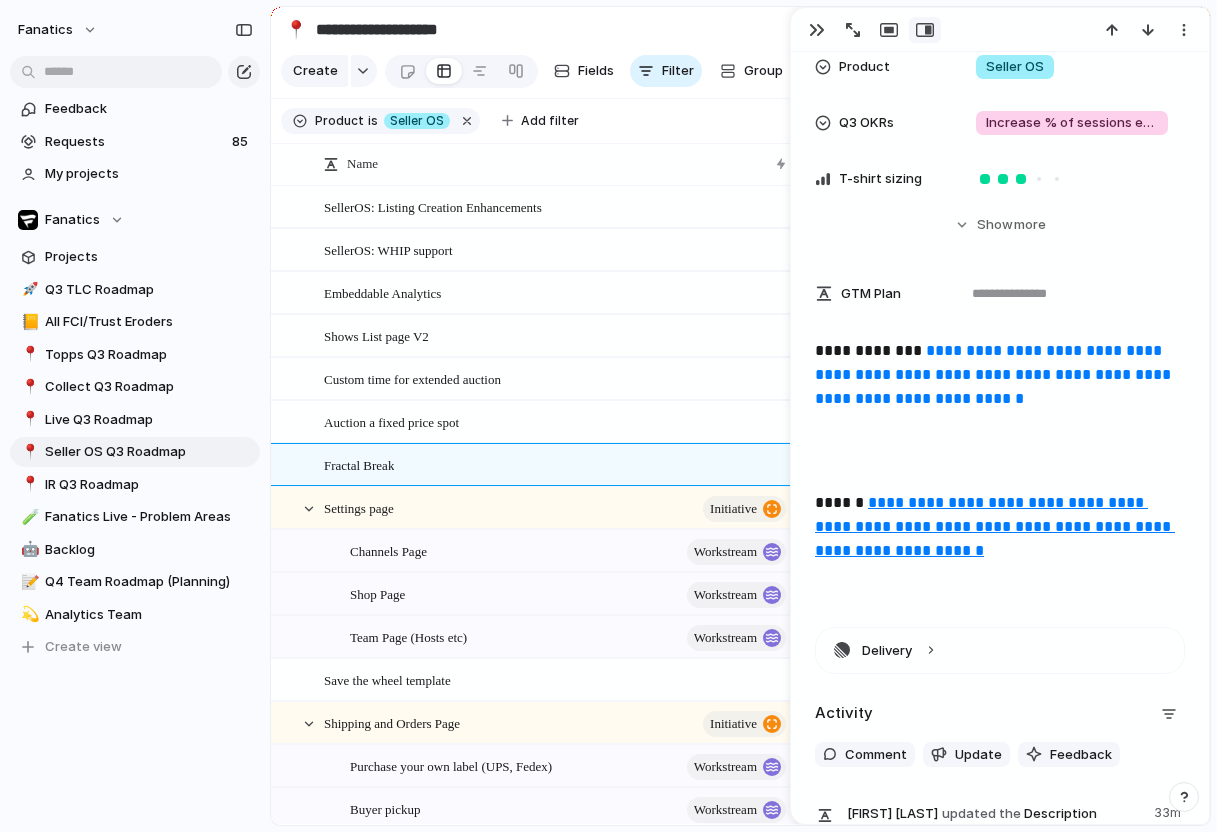 scroll, scrollTop: 857, scrollLeft: 0, axis: vertical 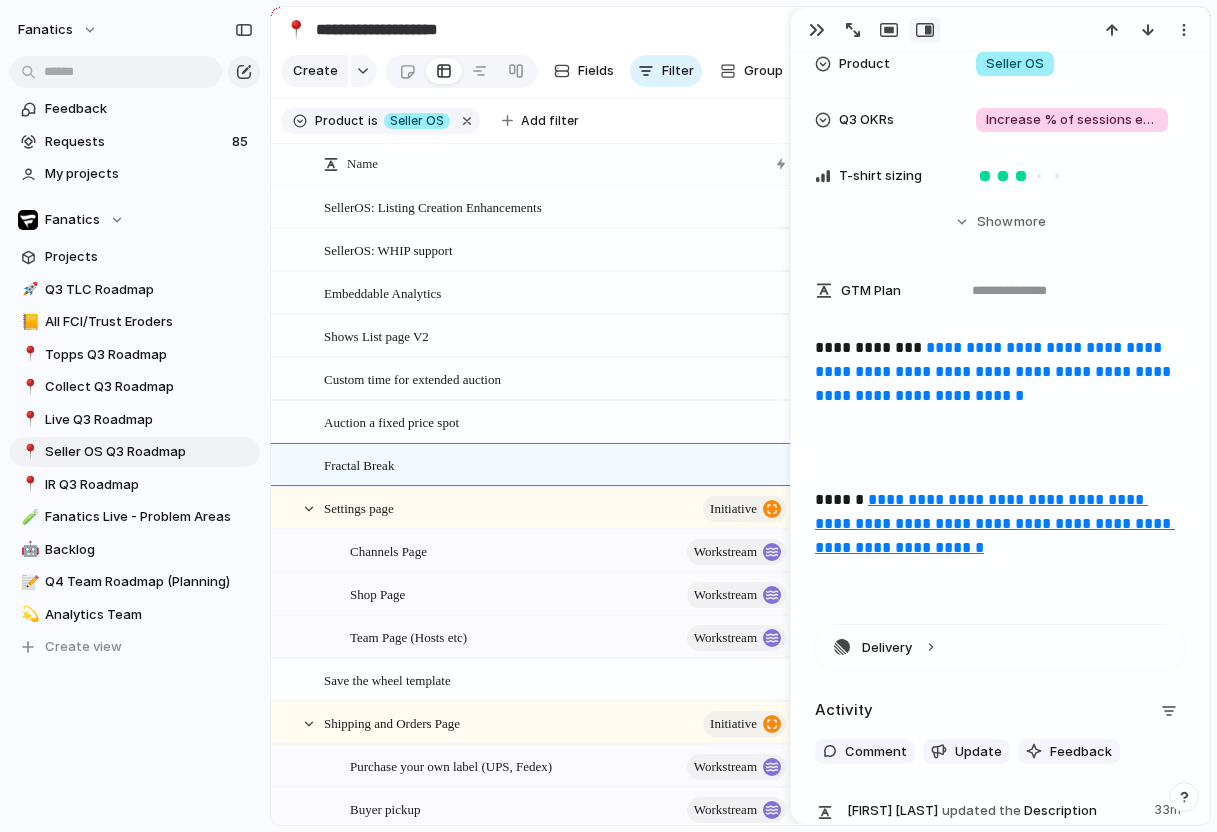 click on "**********" at bounding box center (995, 523) 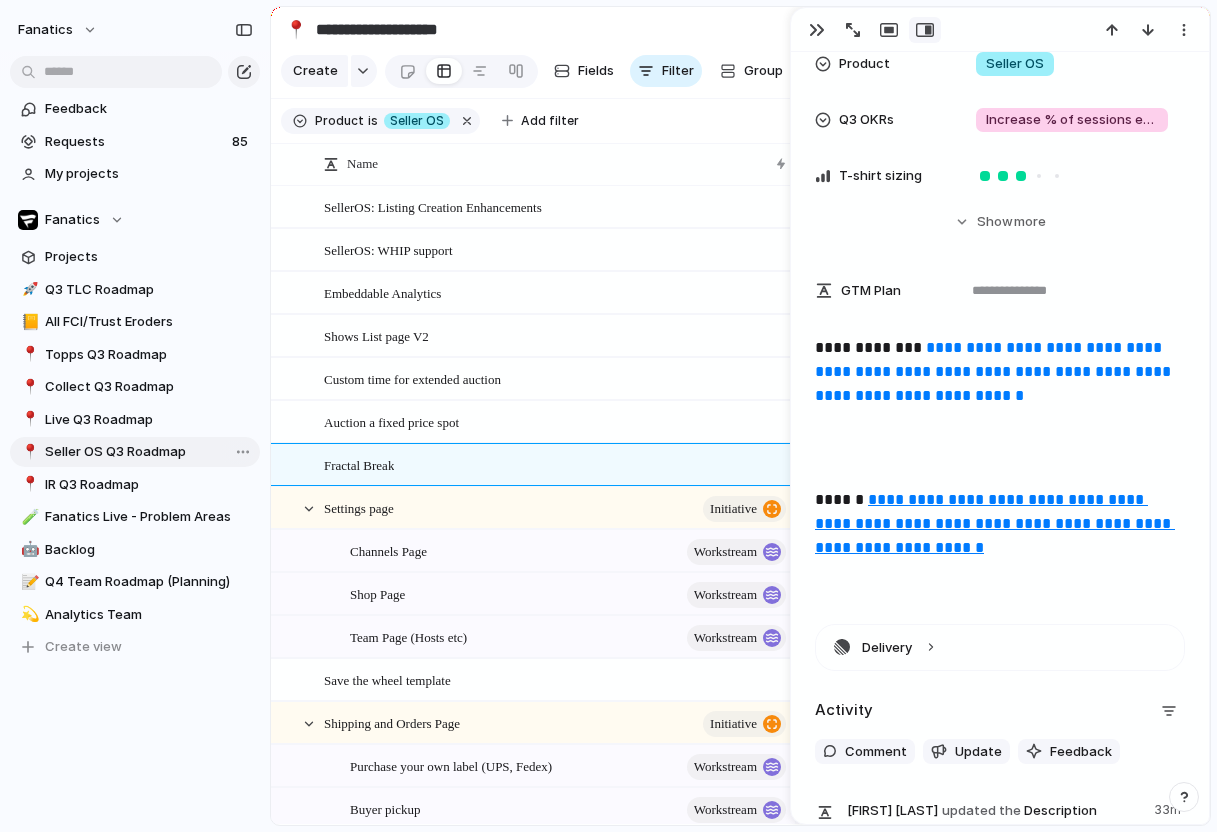 click on "Seller OS Q3 Roadmap" at bounding box center [149, 452] 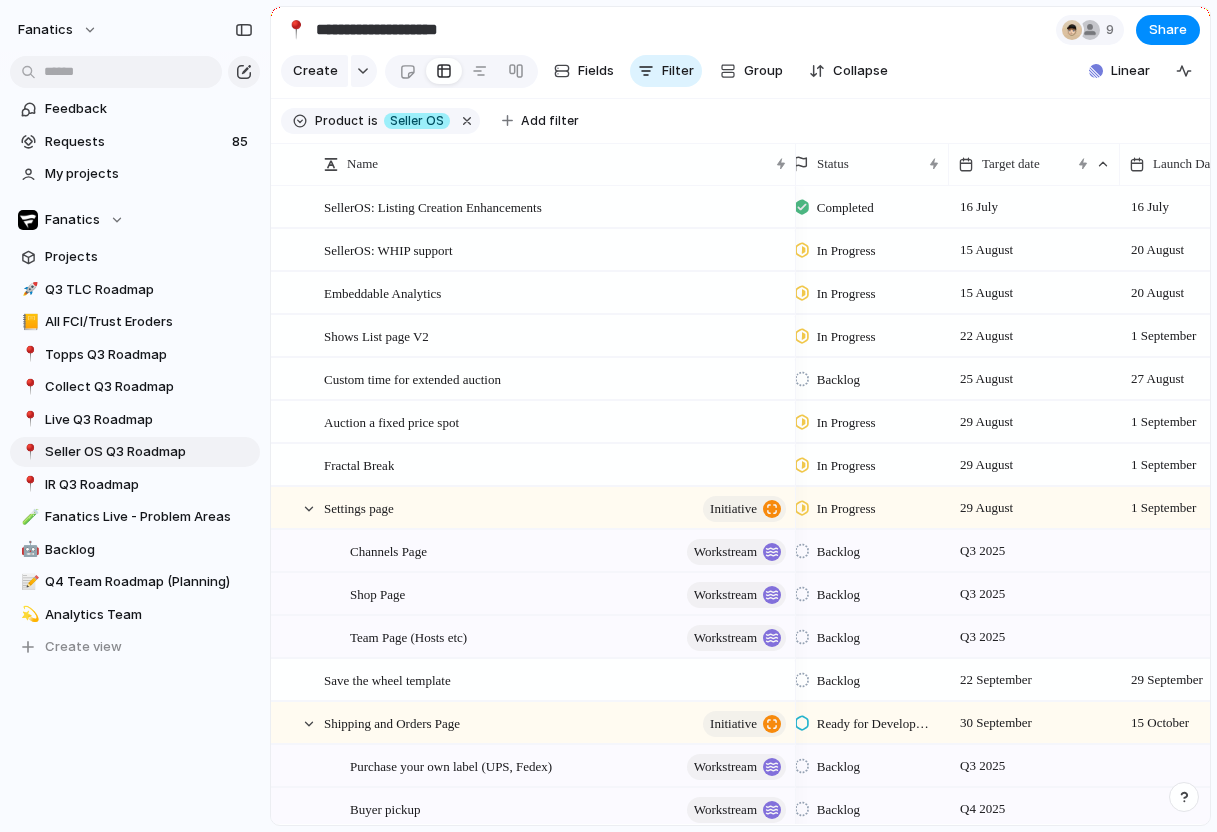 scroll, scrollTop: 0, scrollLeft: 0, axis: both 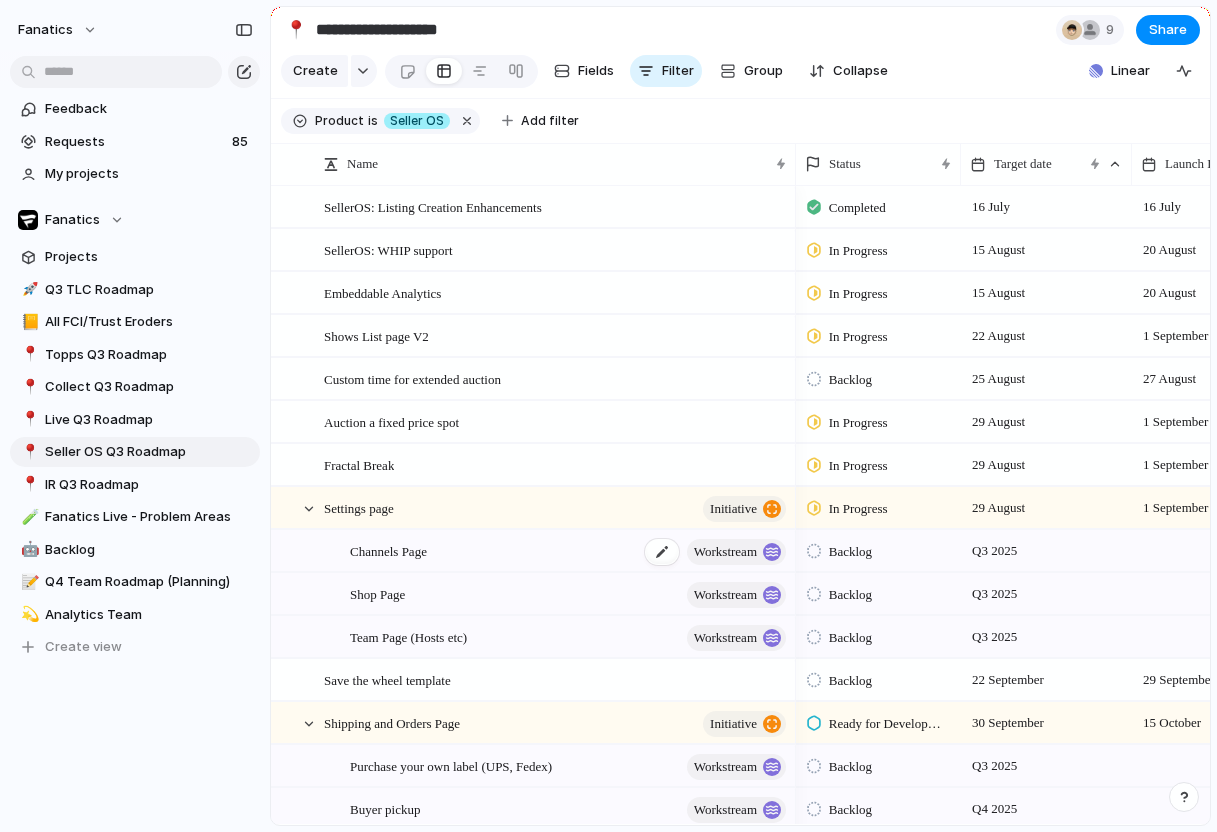click on "Channels Page" at bounding box center (388, 550) 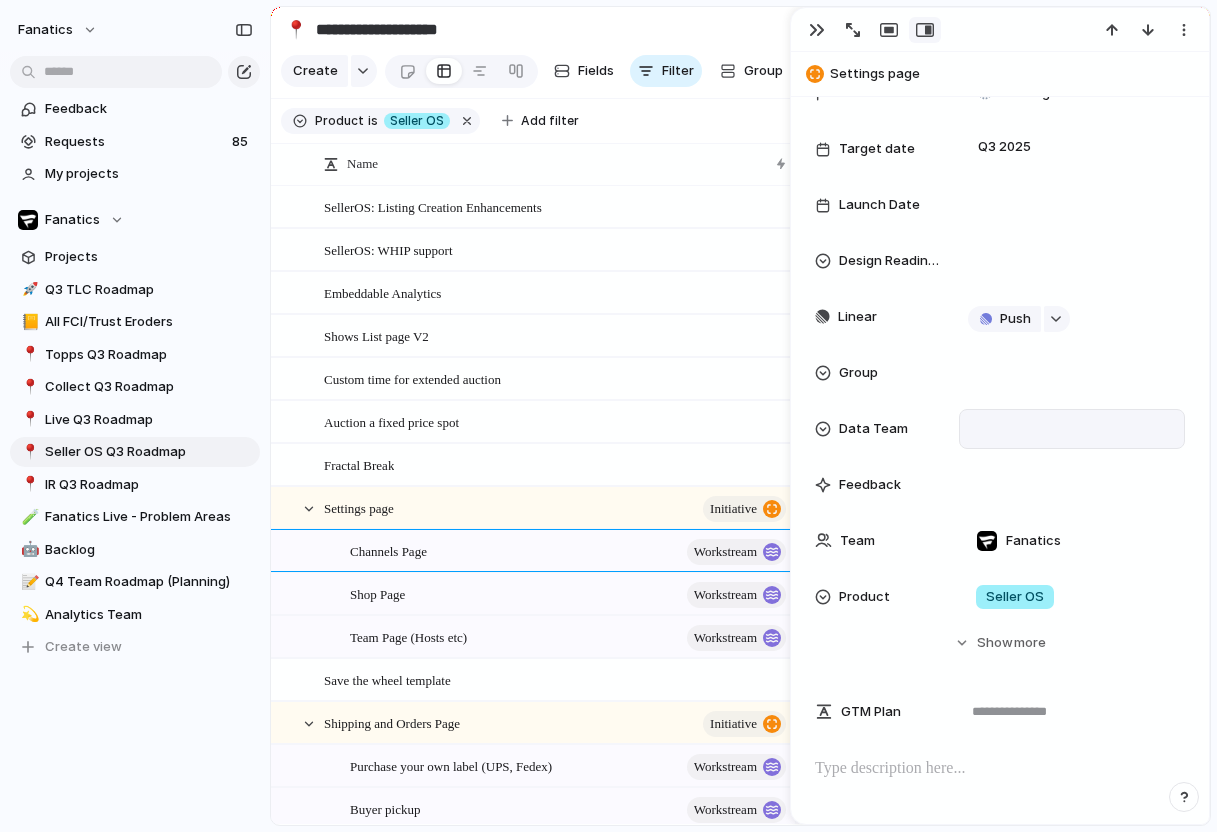 scroll, scrollTop: 0, scrollLeft: 0, axis: both 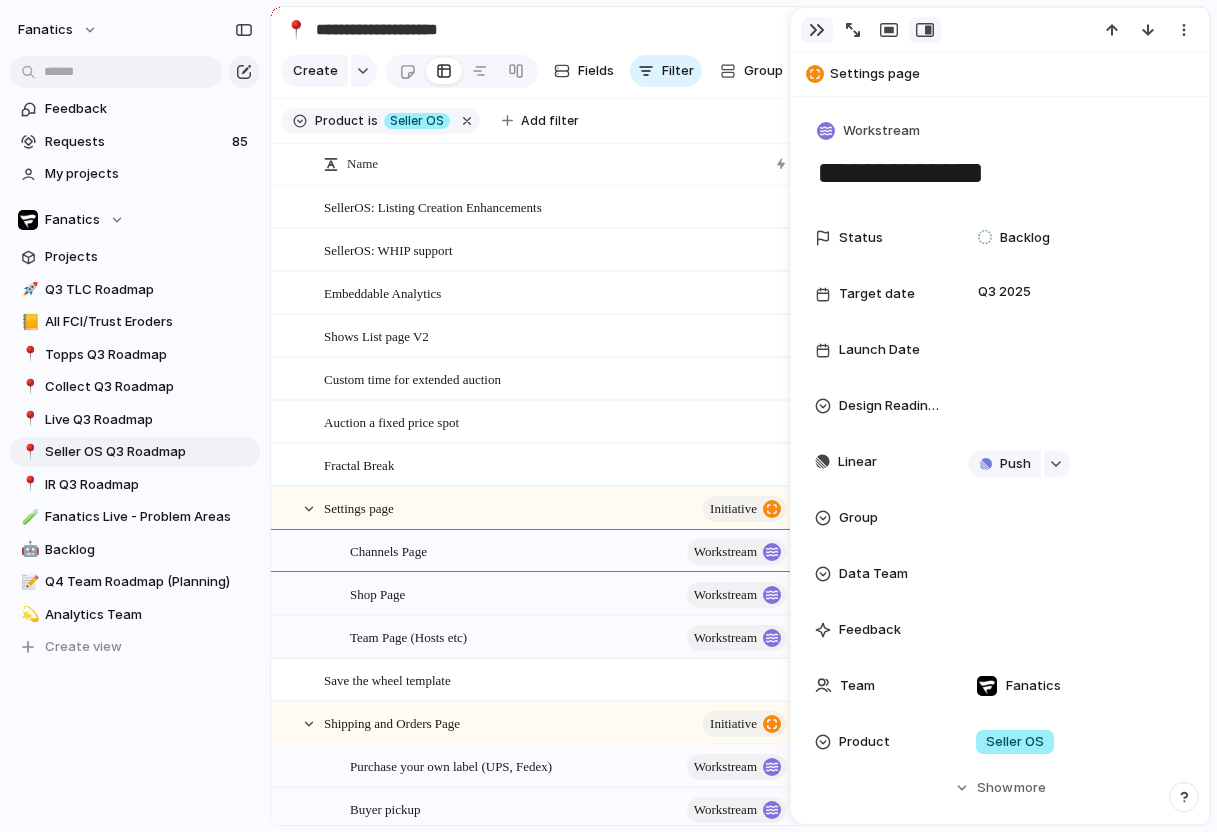 click at bounding box center [817, 30] 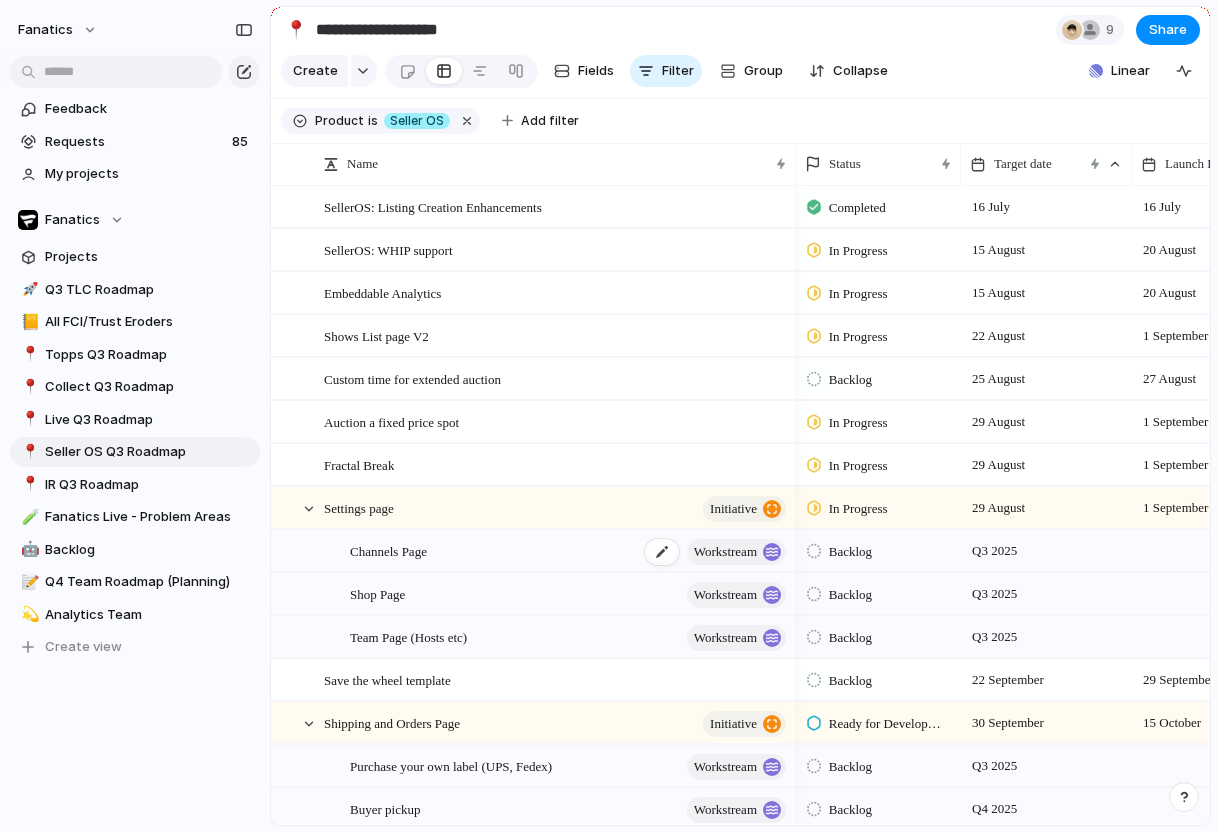 scroll, scrollTop: 29, scrollLeft: 0, axis: vertical 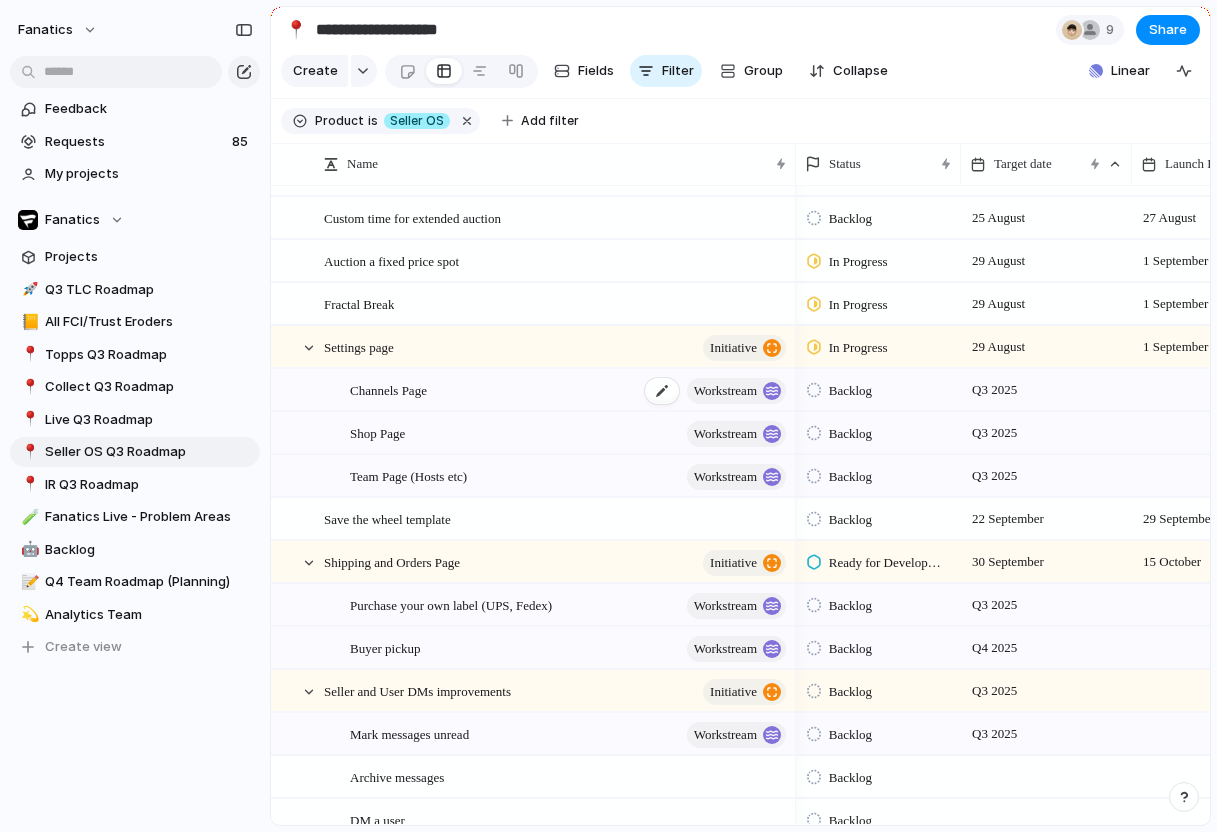 click on "Channels Page workstream" at bounding box center [569, 390] 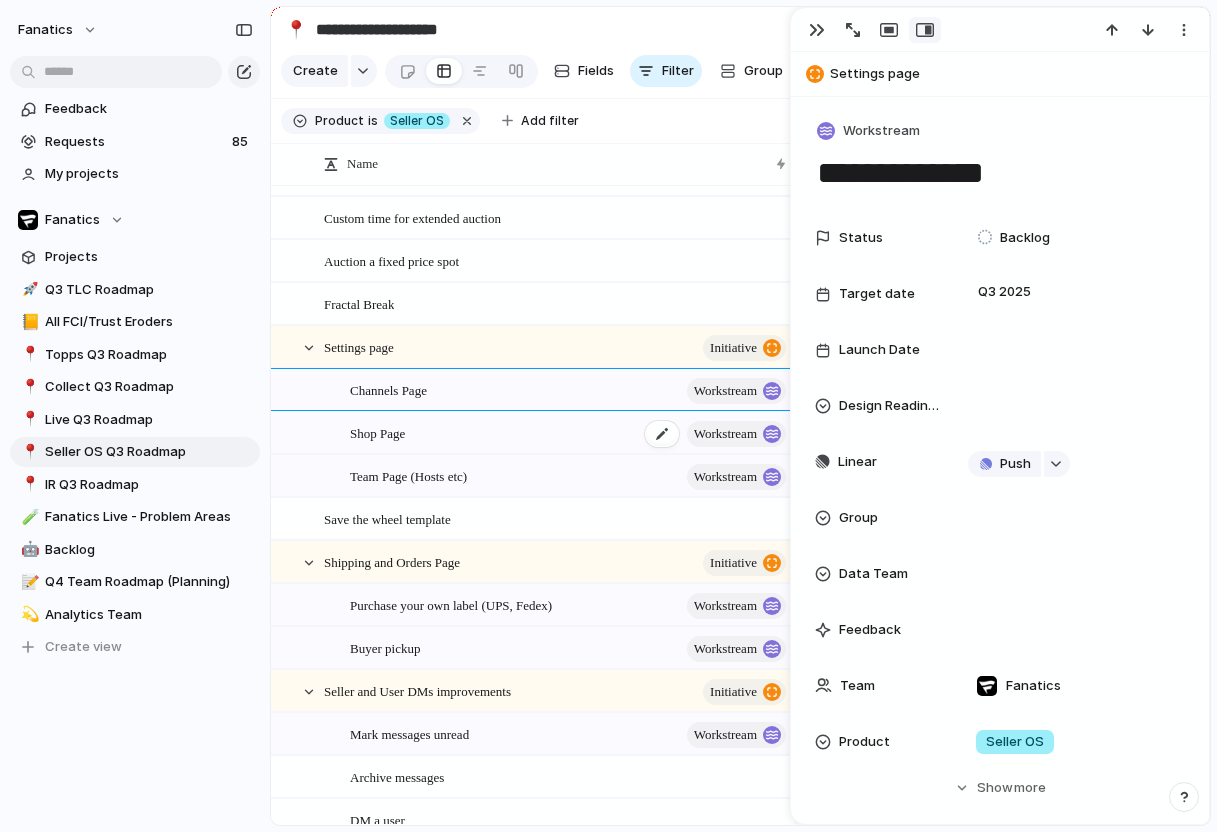 click on "Shop Page workstream" at bounding box center (569, 433) 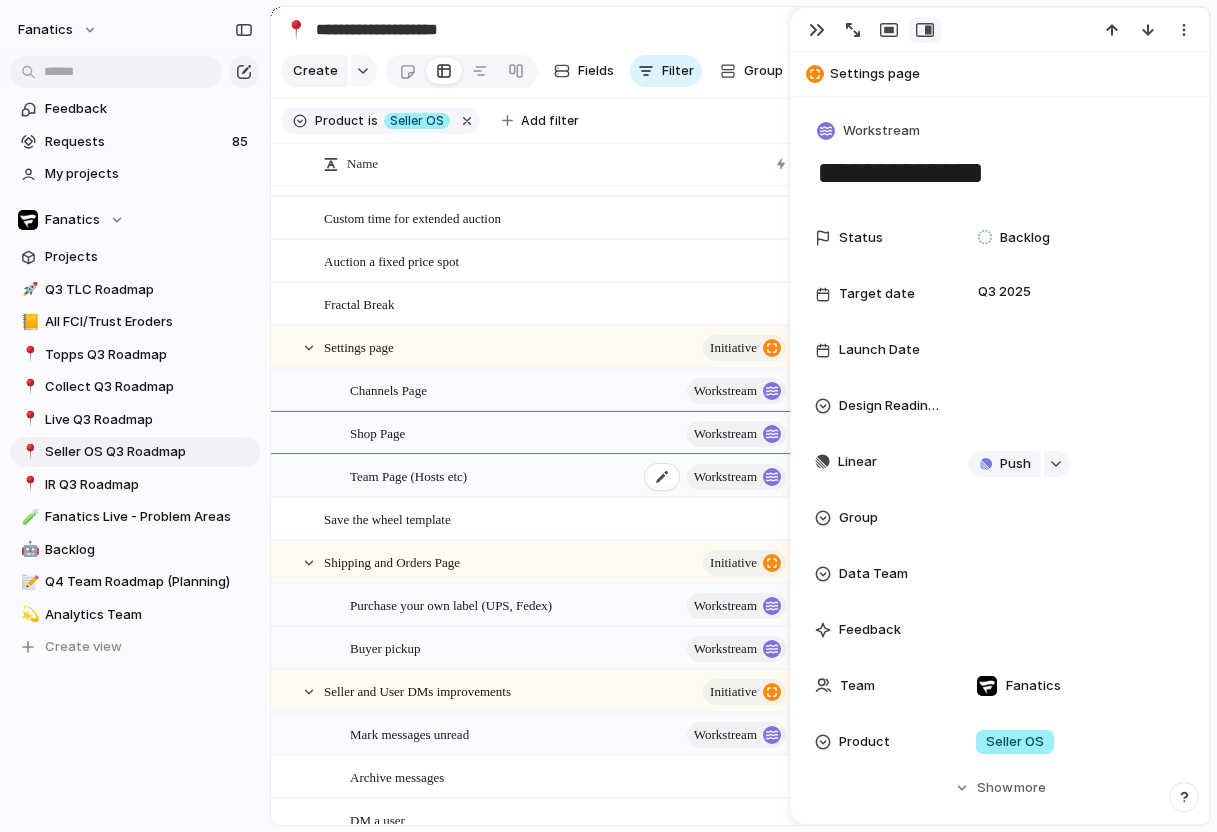 click on "Team Page (Hosts etc) workstream" at bounding box center [569, 476] 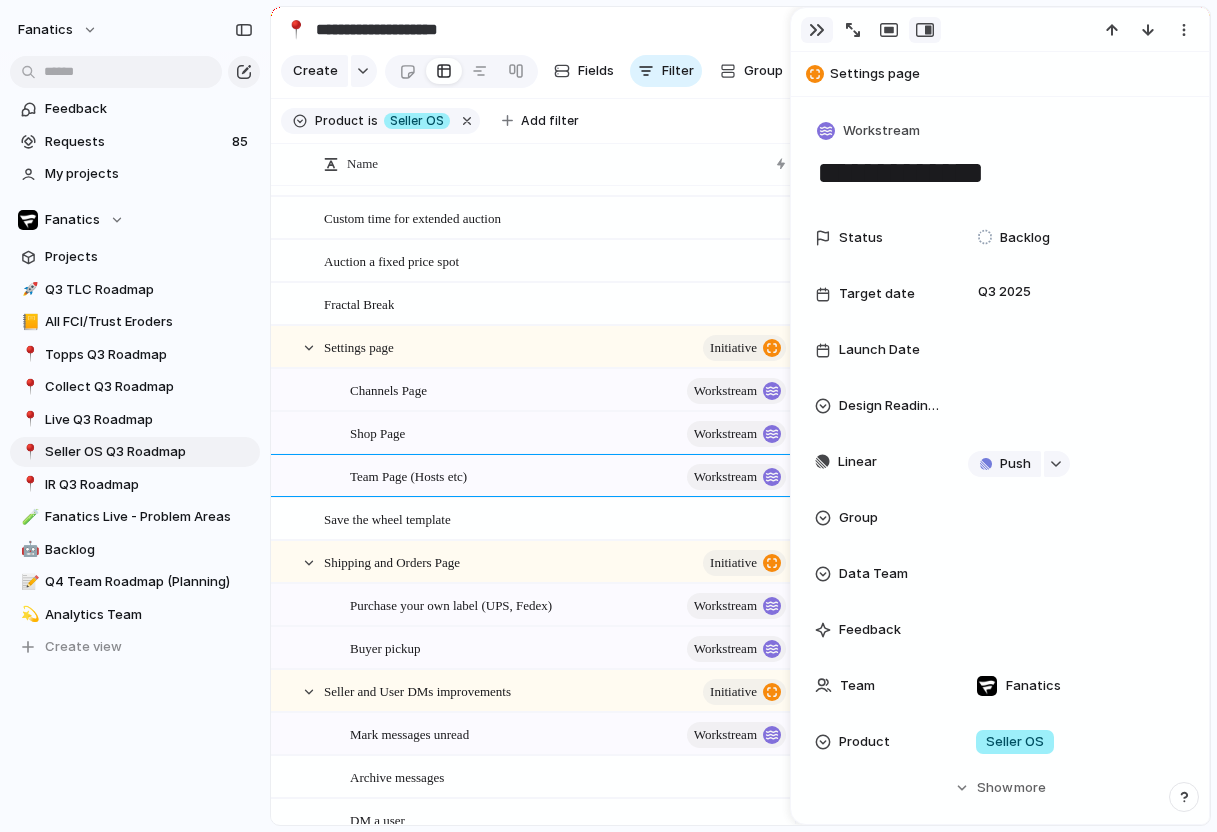 click at bounding box center [817, 30] 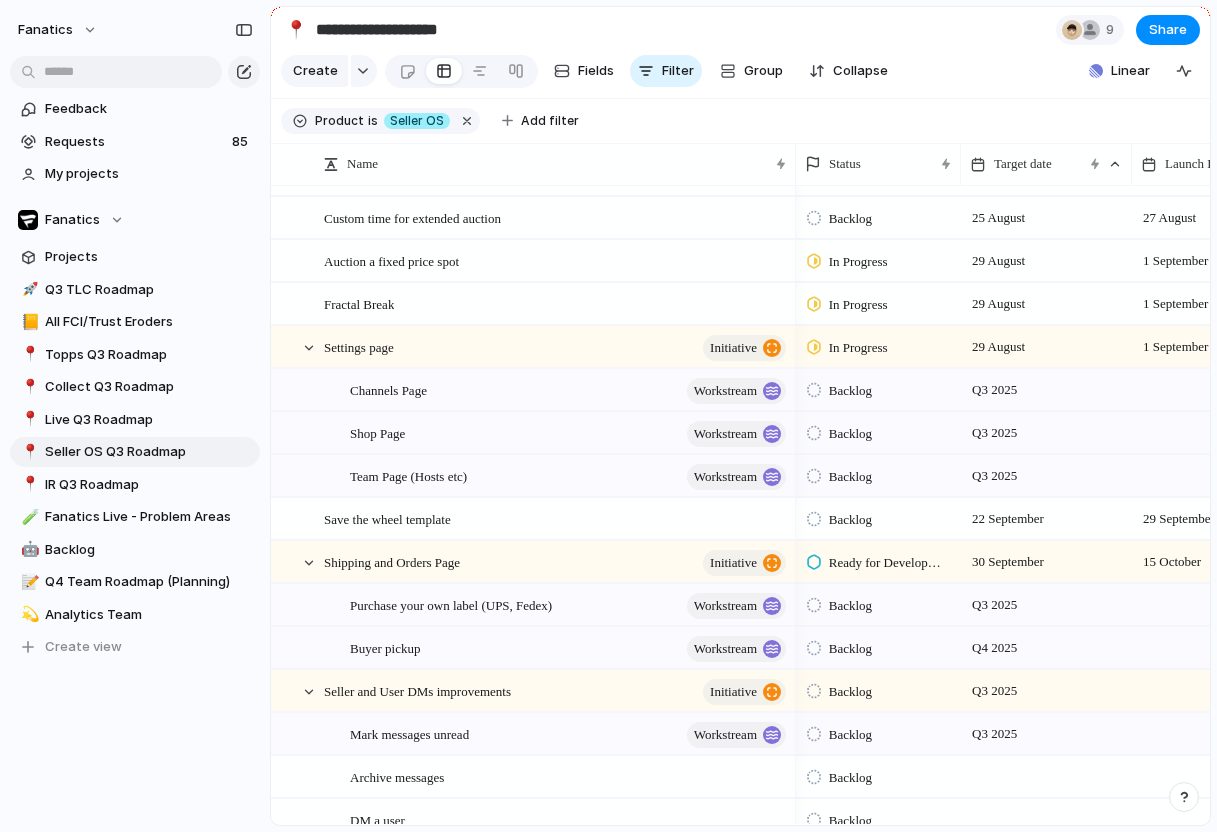 scroll, scrollTop: 21, scrollLeft: 0, axis: vertical 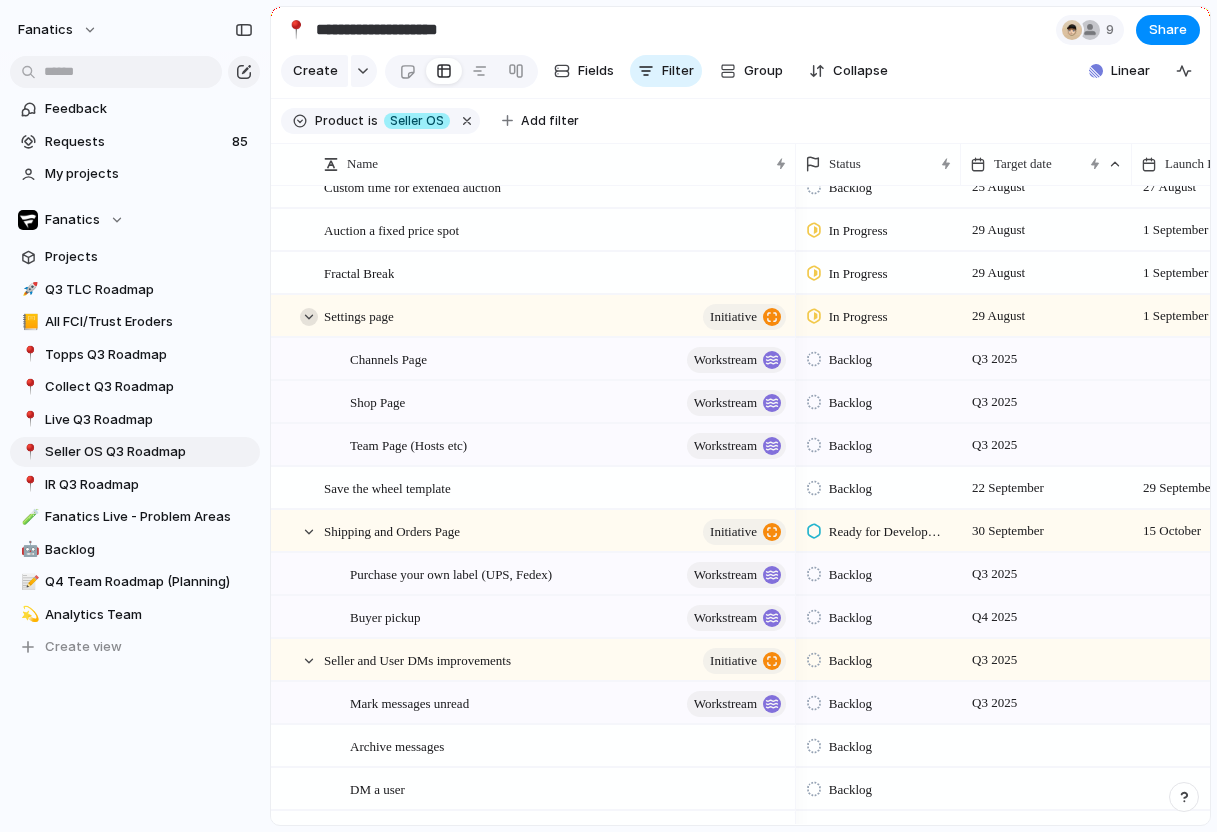 click at bounding box center (309, 317) 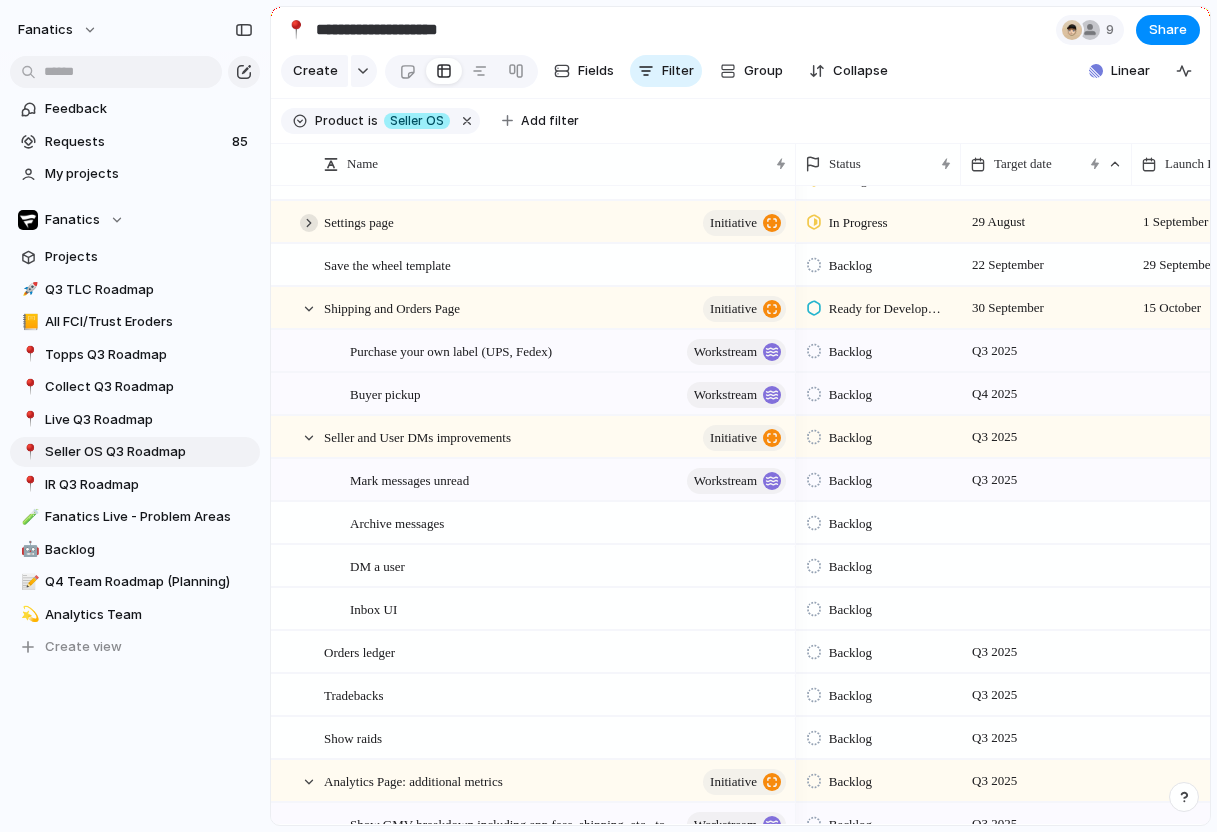 click at bounding box center (309, 223) 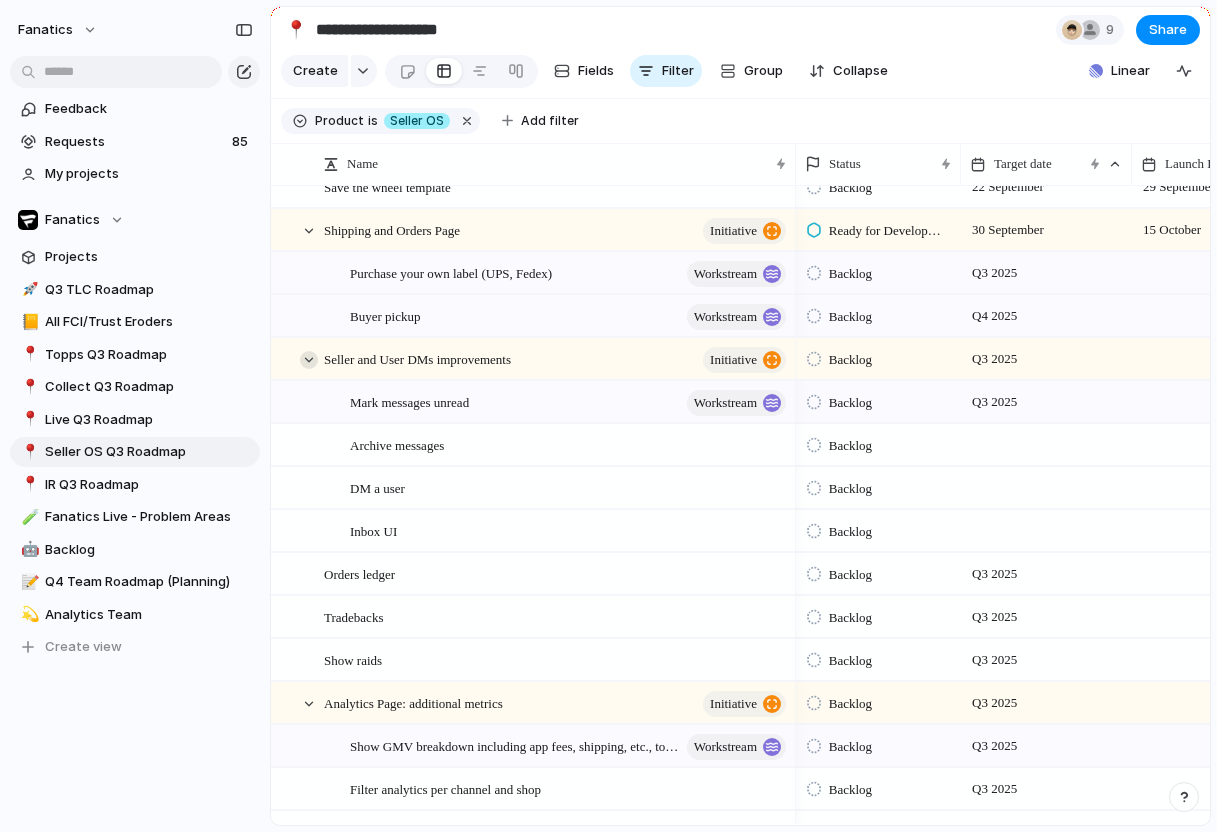 click at bounding box center (309, 360) 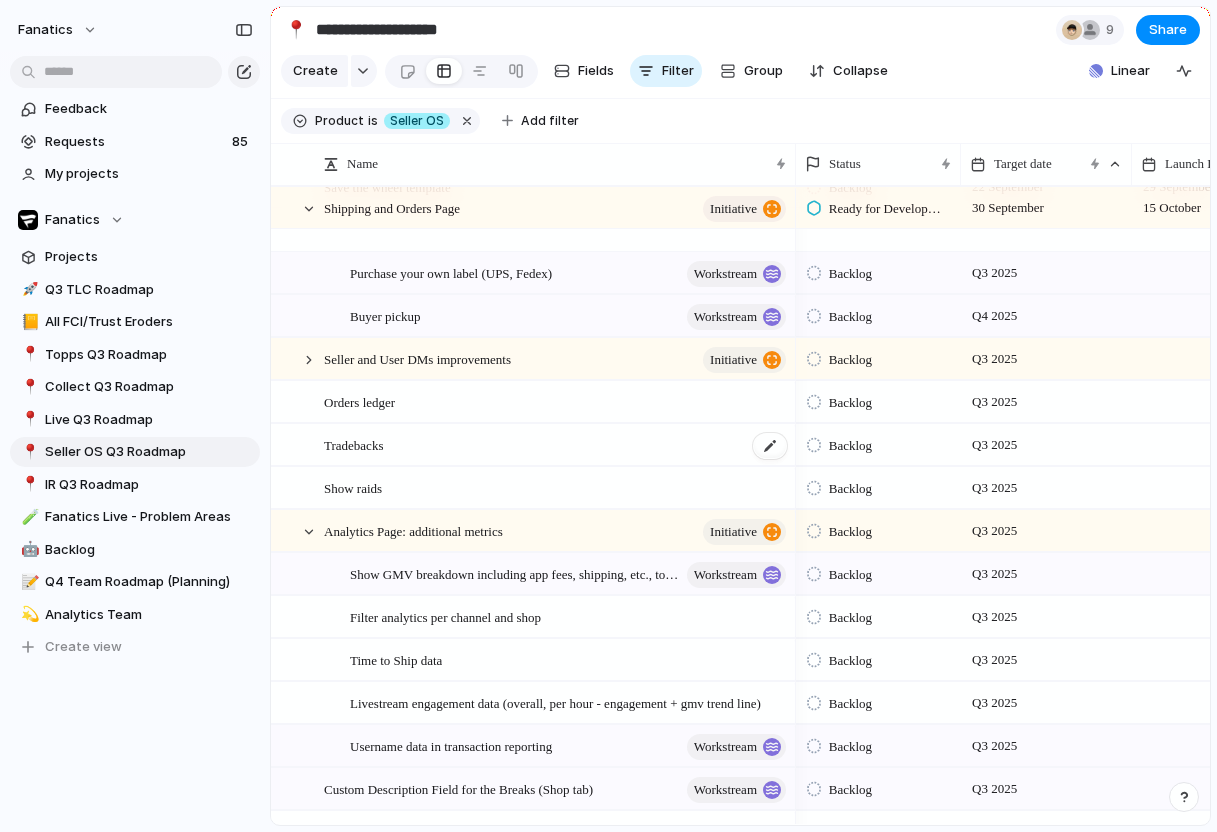scroll, scrollTop: 578, scrollLeft: 0, axis: vertical 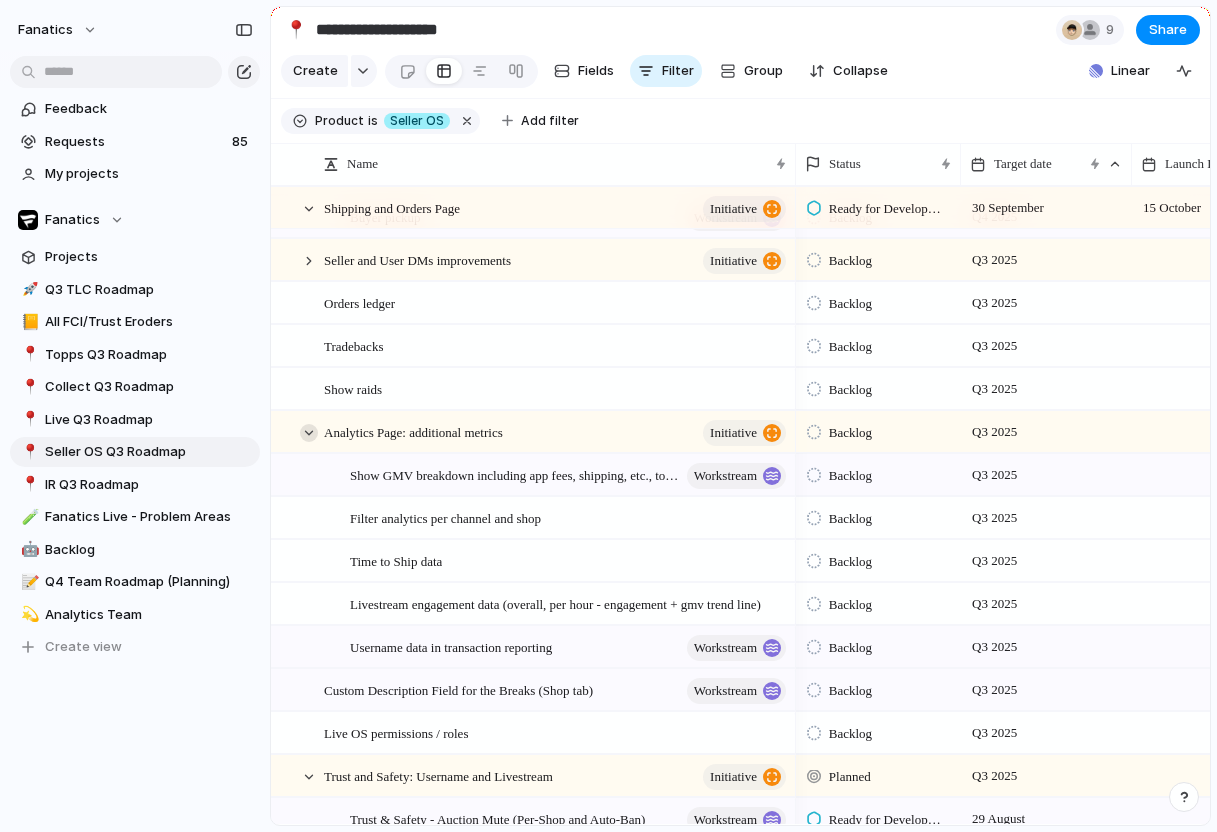 click at bounding box center (309, 433) 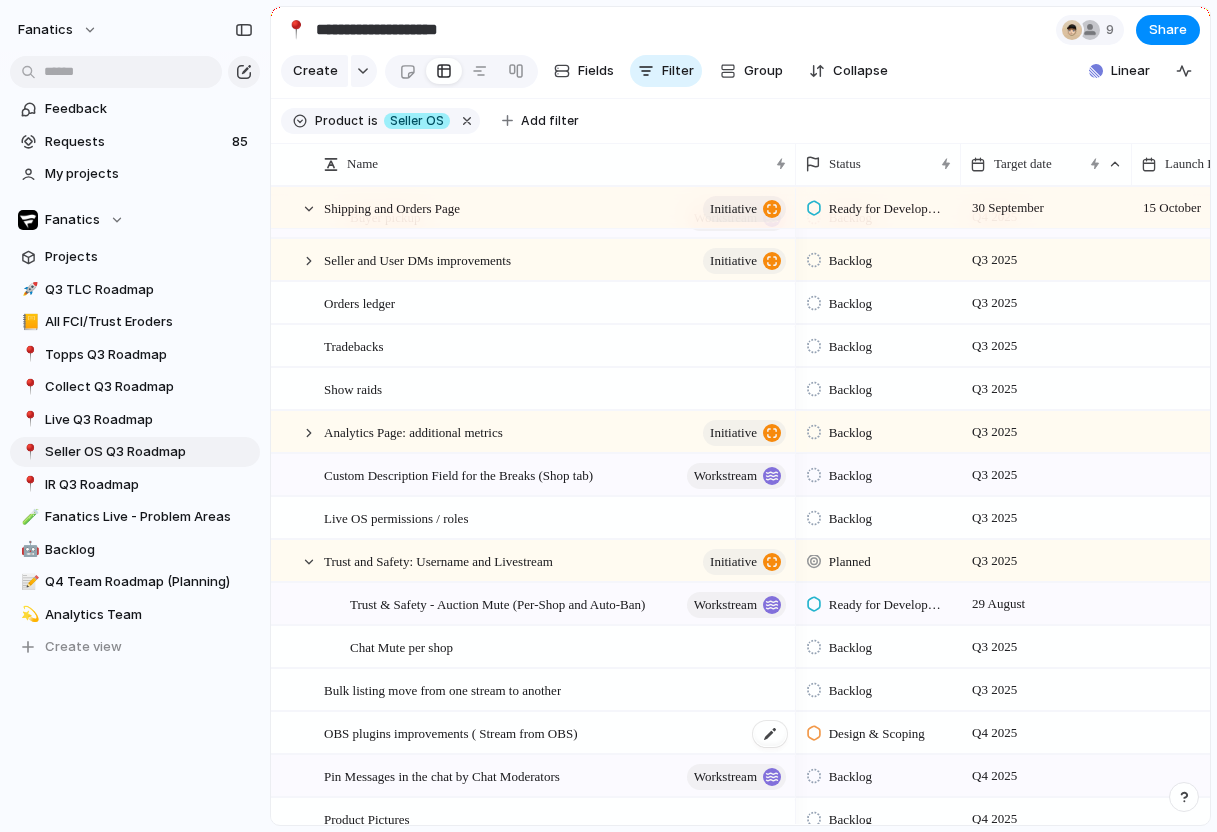 scroll, scrollTop: 635, scrollLeft: 0, axis: vertical 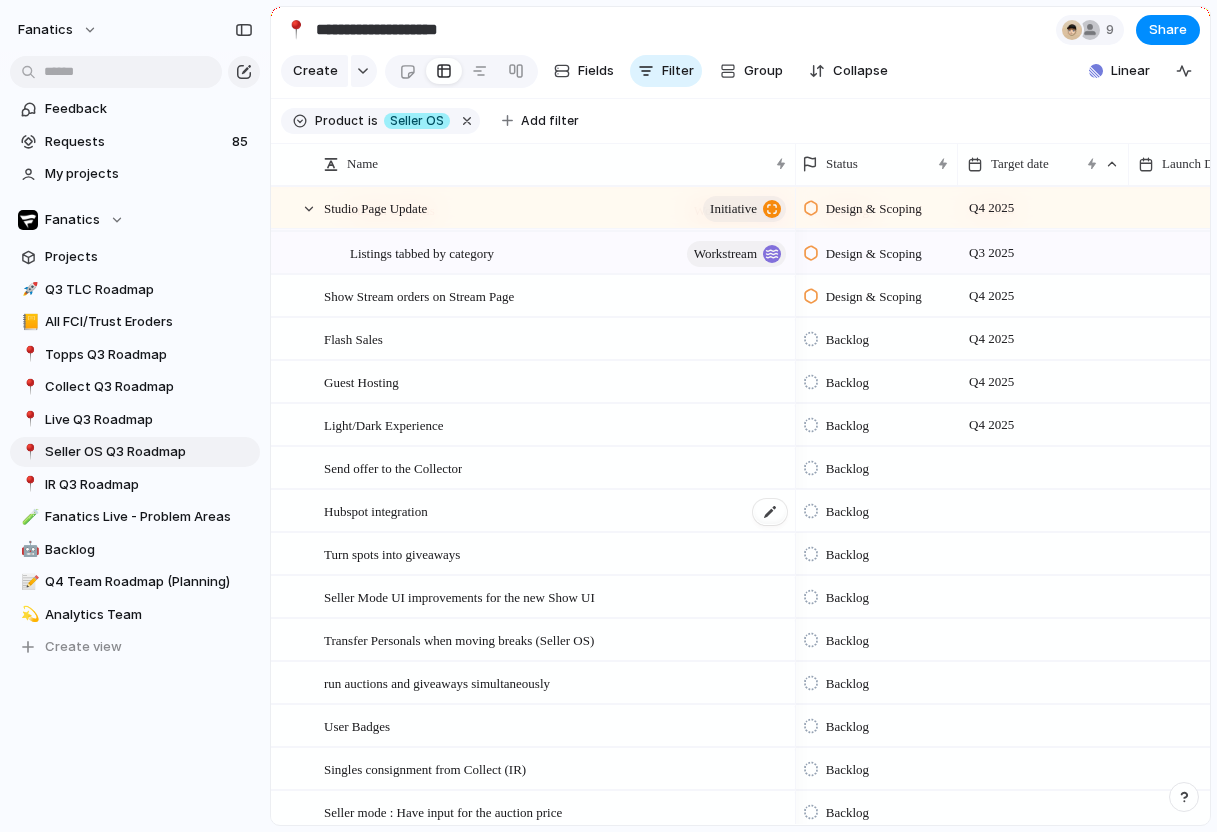 click on "Hubspot integration" at bounding box center (376, 510) 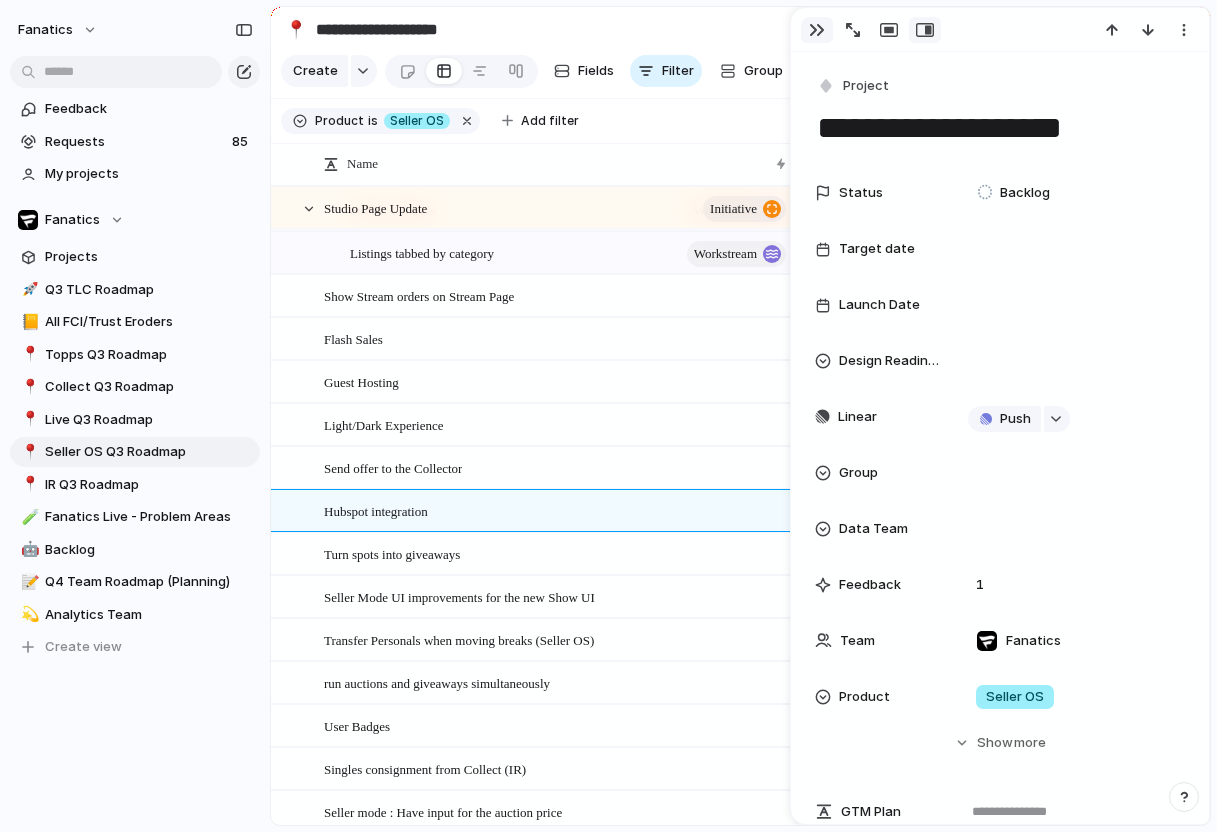 click at bounding box center (817, 30) 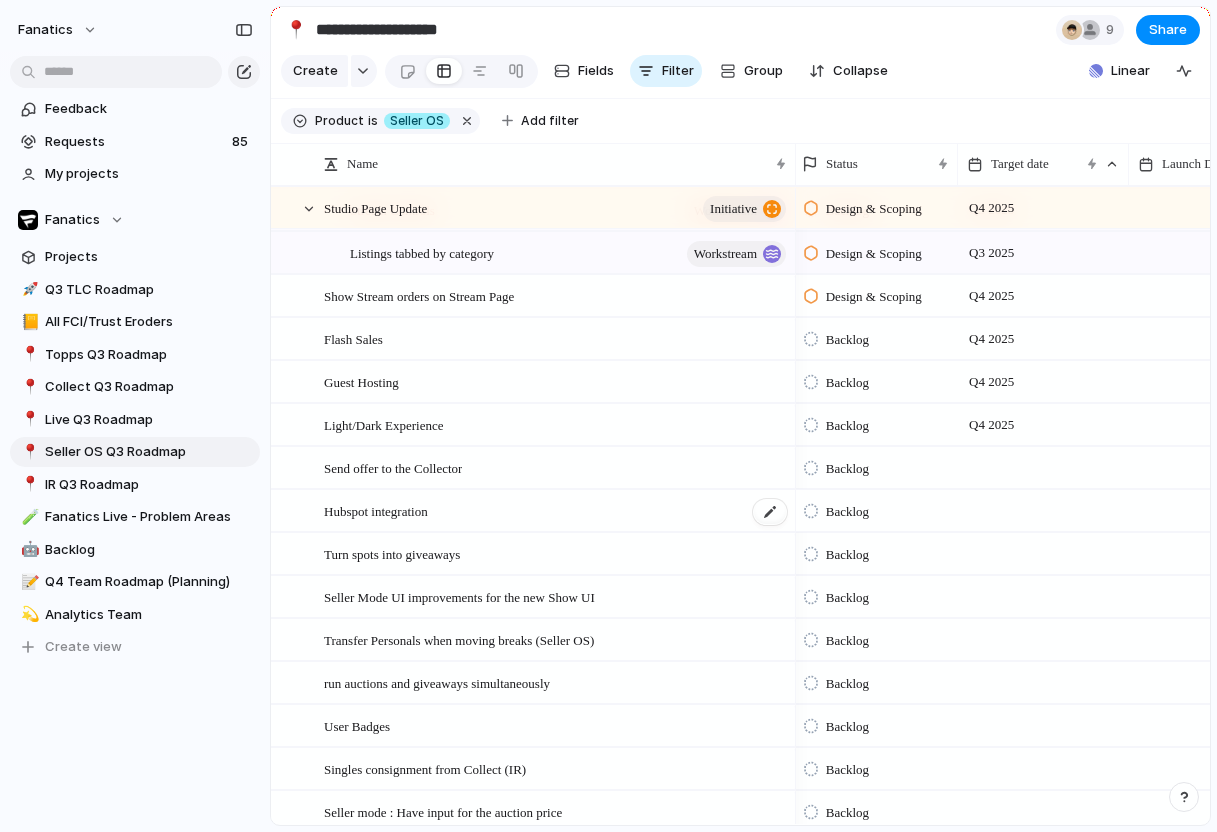 click on "Hubspot integration" at bounding box center (556, 511) 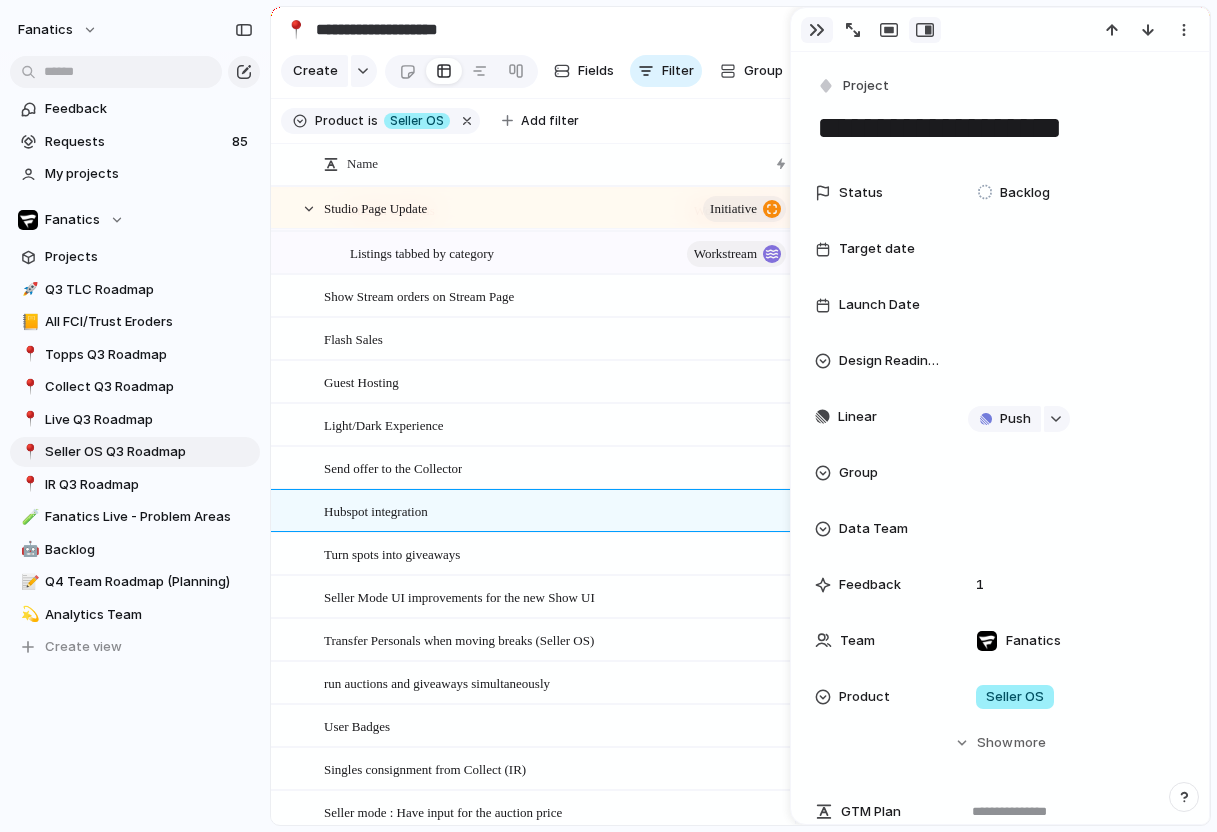 click at bounding box center (817, 30) 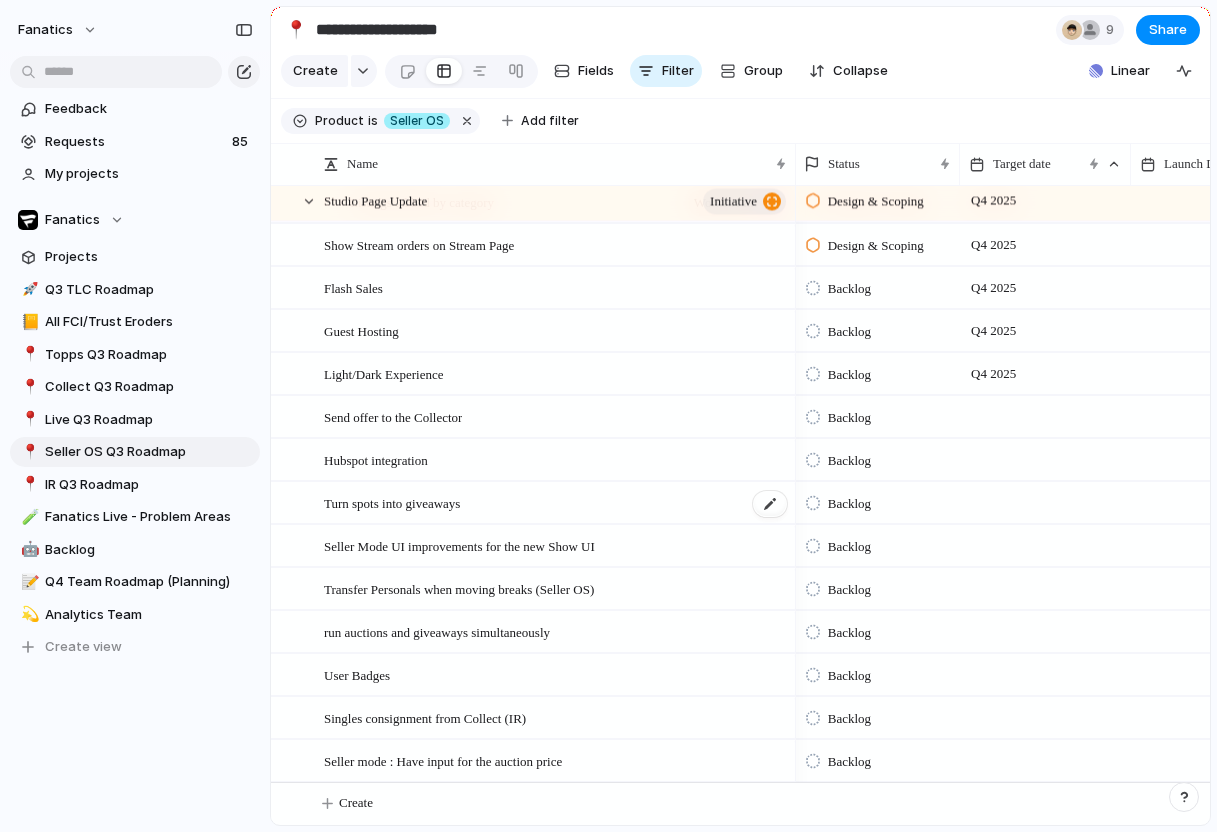 click on "Turn spots into giveaways" at bounding box center [556, 503] 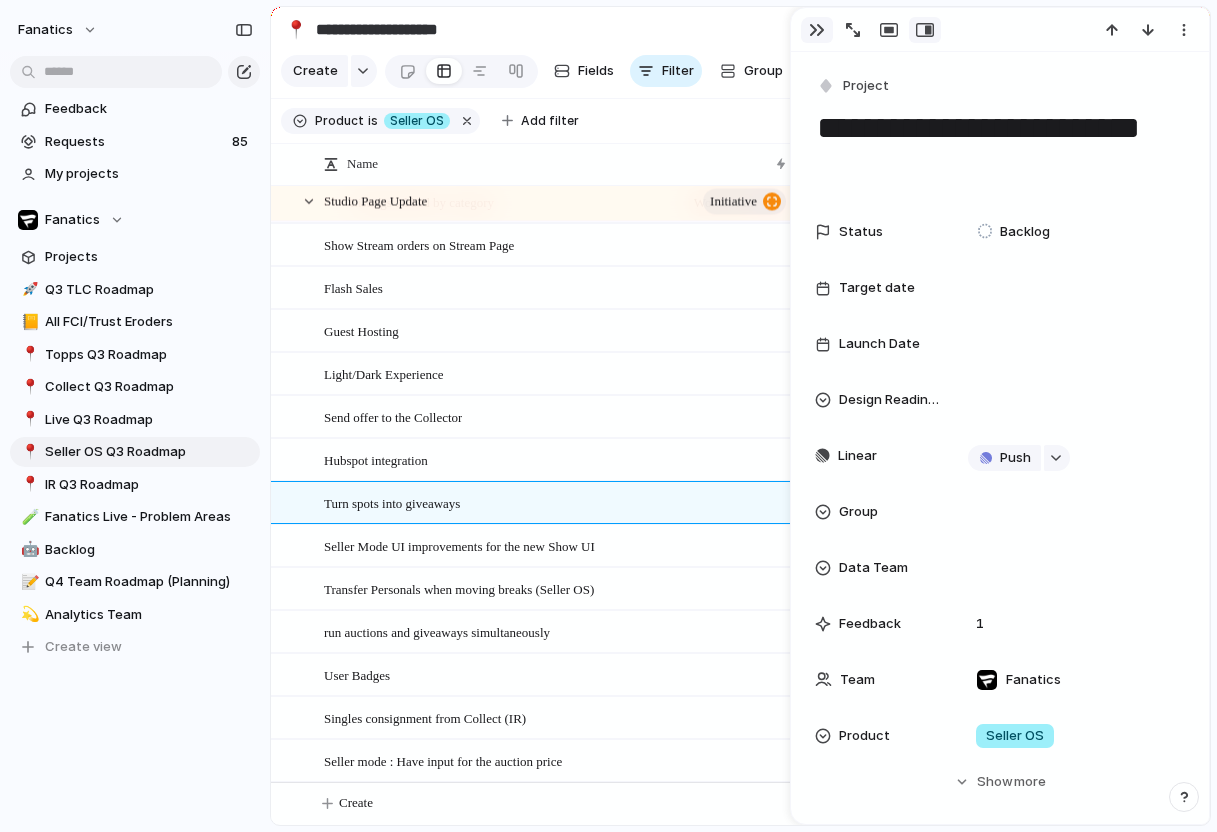click at bounding box center (817, 30) 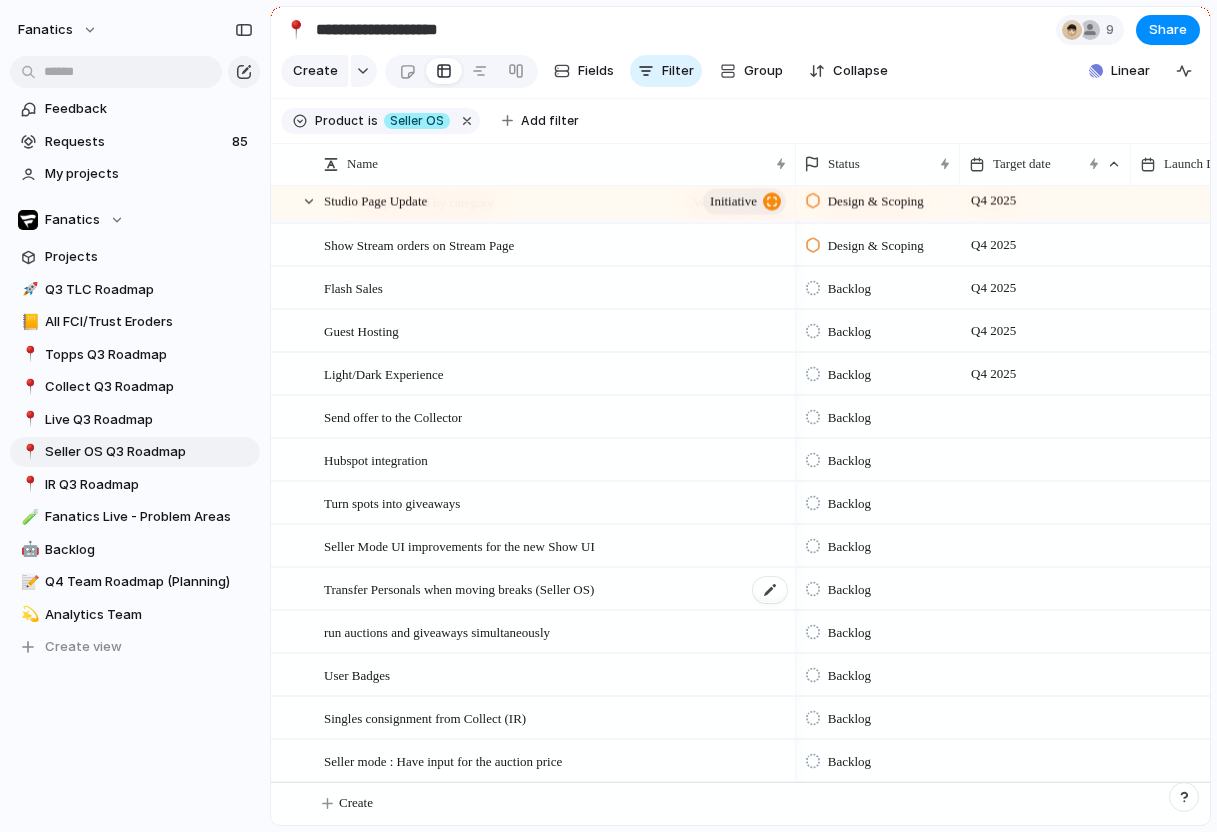 scroll, scrollTop: 1623, scrollLeft: 0, axis: vertical 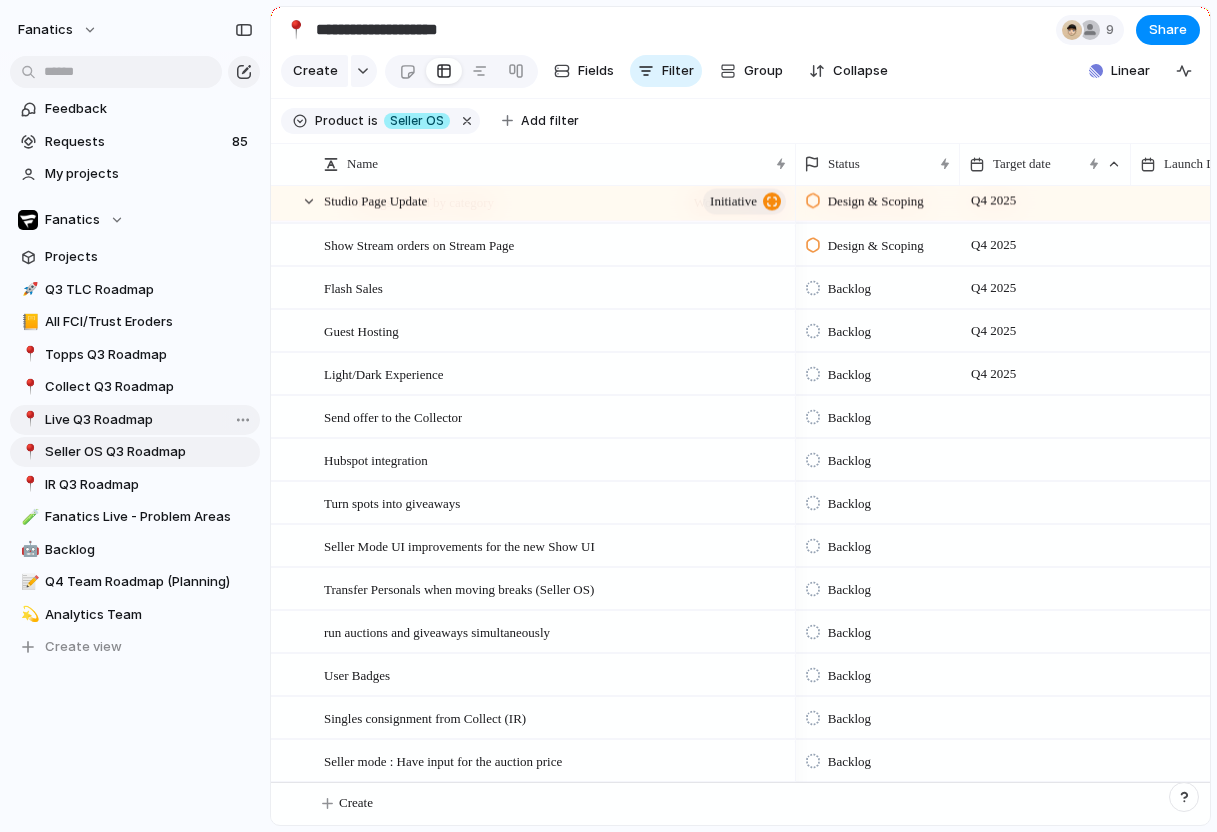 click on "Live Q3 Roadmap" at bounding box center (149, 420) 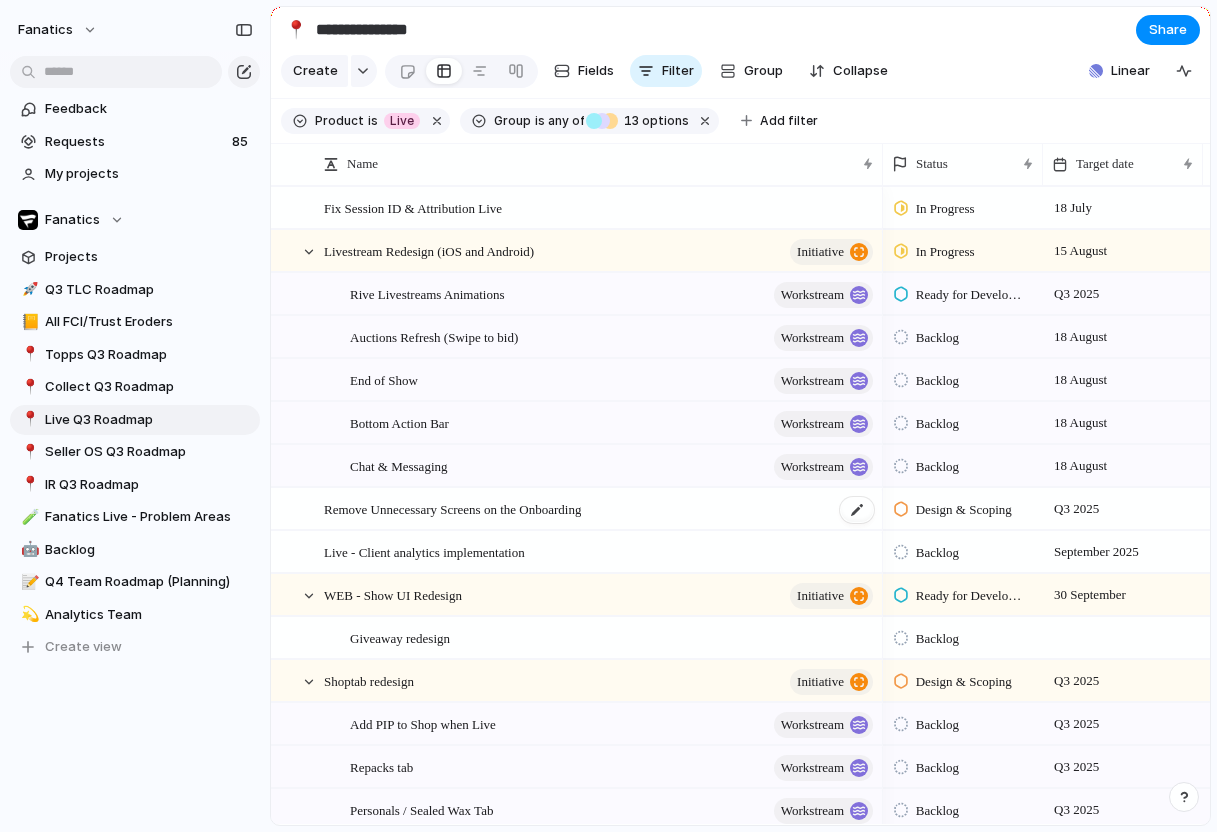 scroll, scrollTop: 80, scrollLeft: 0, axis: vertical 